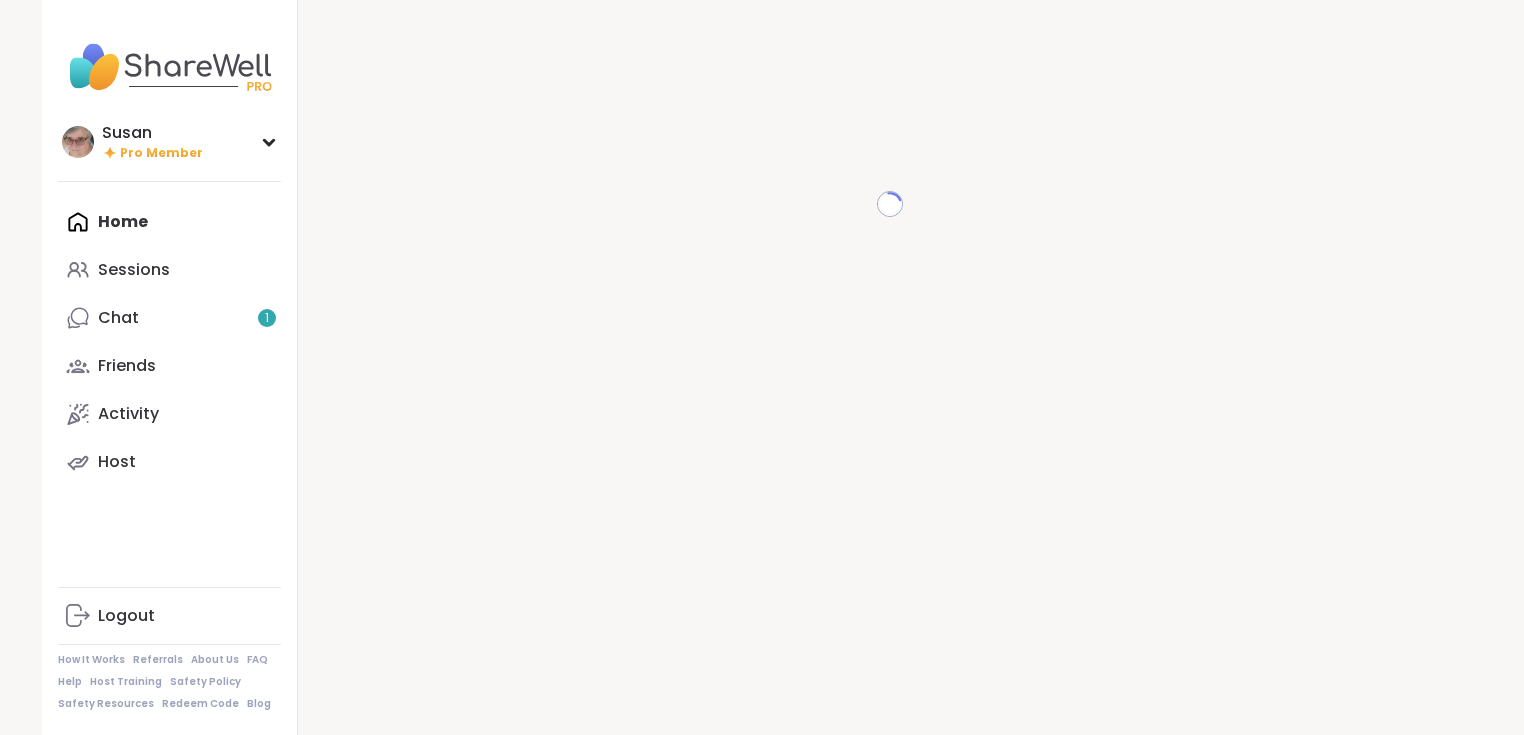 scroll, scrollTop: 0, scrollLeft: 0, axis: both 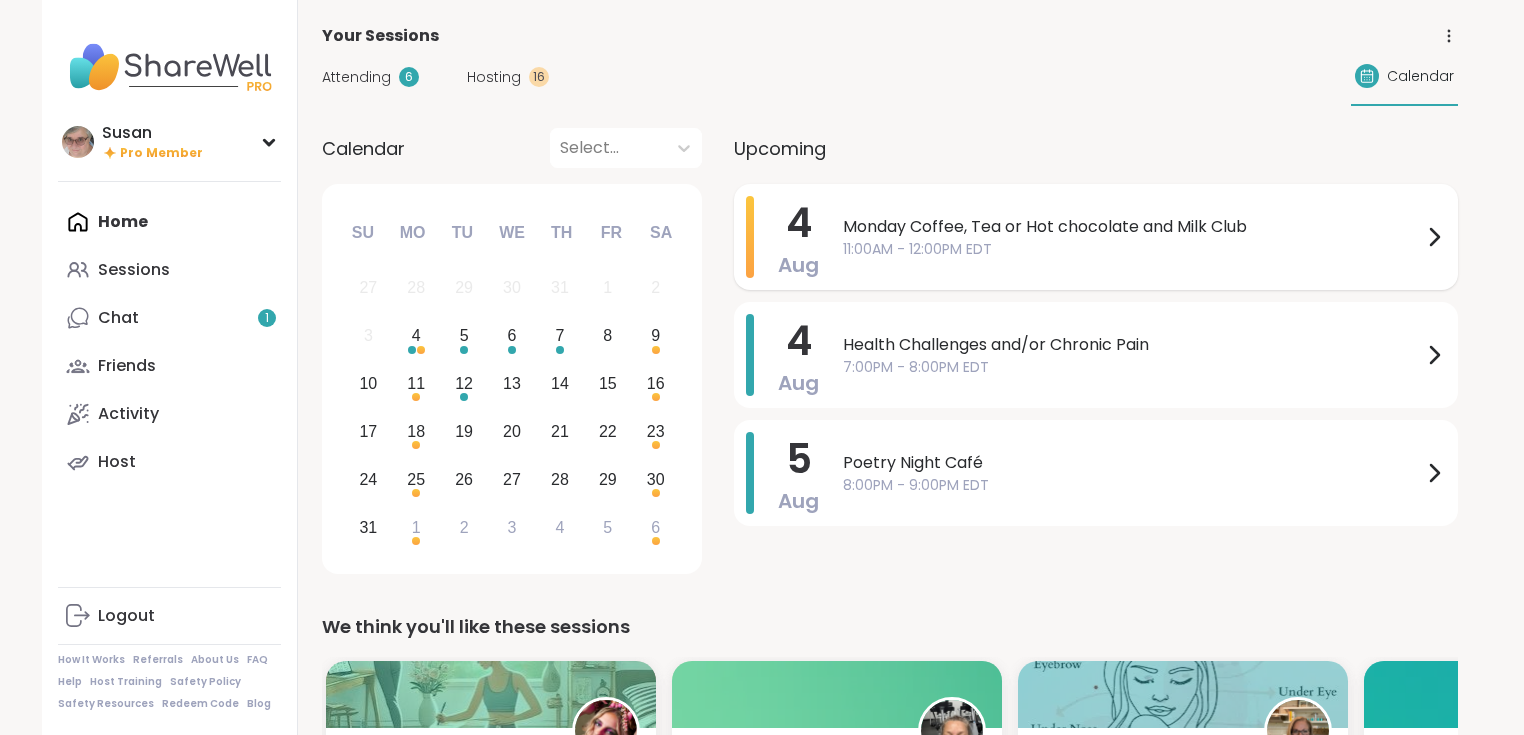 click on "Monday Coffee, Tea or Hot chocolate and Milk Club" at bounding box center [1132, 227] 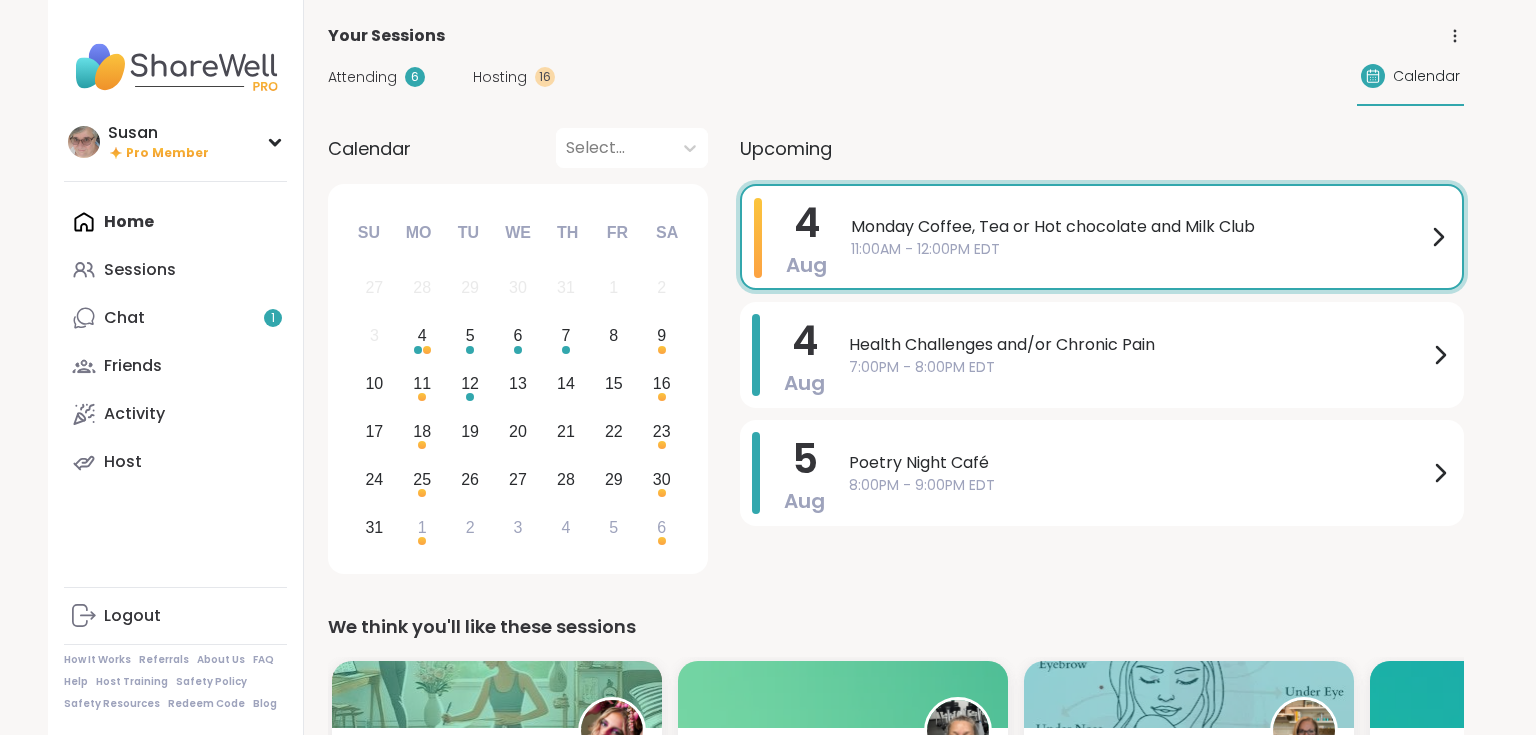 click on "Monday Coffee, Tea or Hot chocolate and Milk Club" at bounding box center [1266, 236] 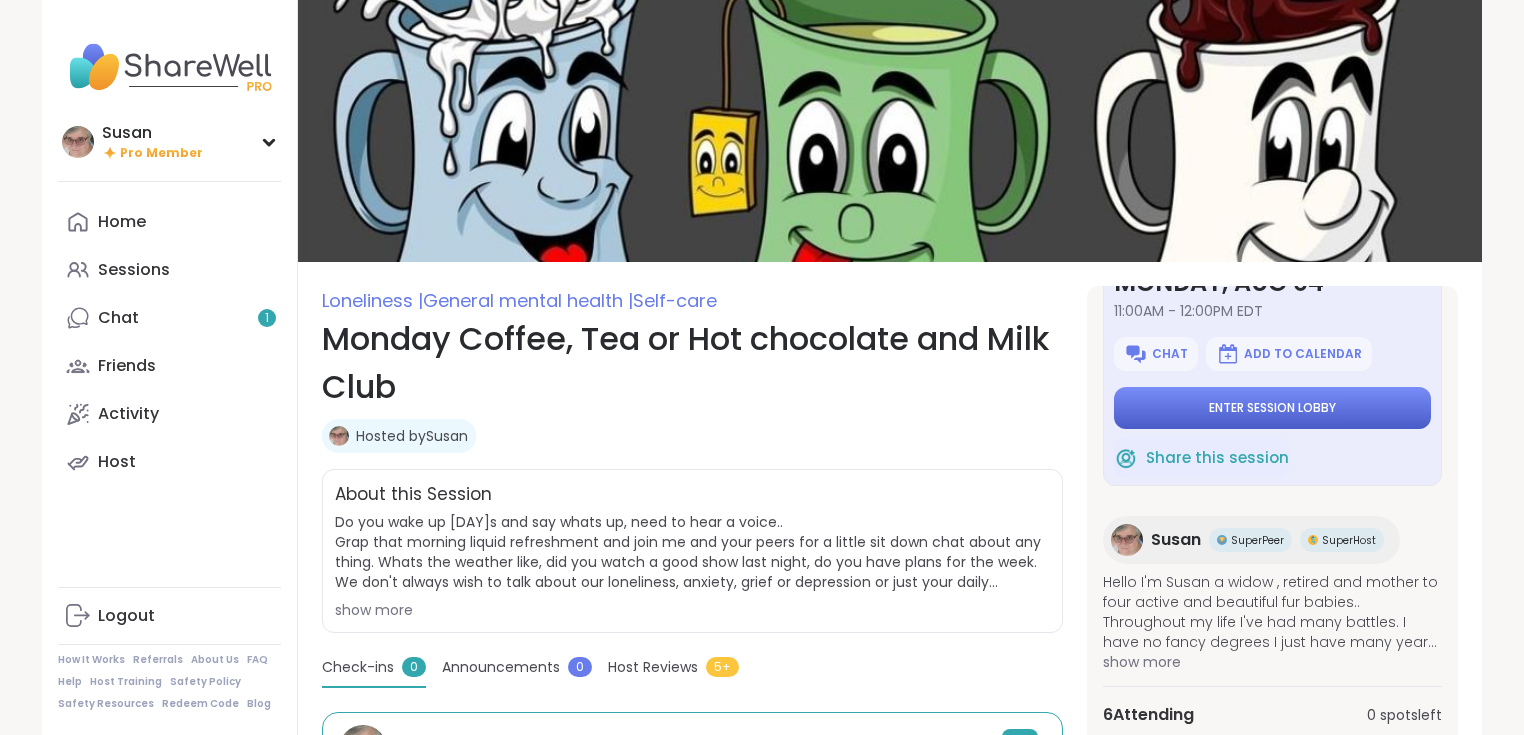 scroll, scrollTop: 112, scrollLeft: 0, axis: vertical 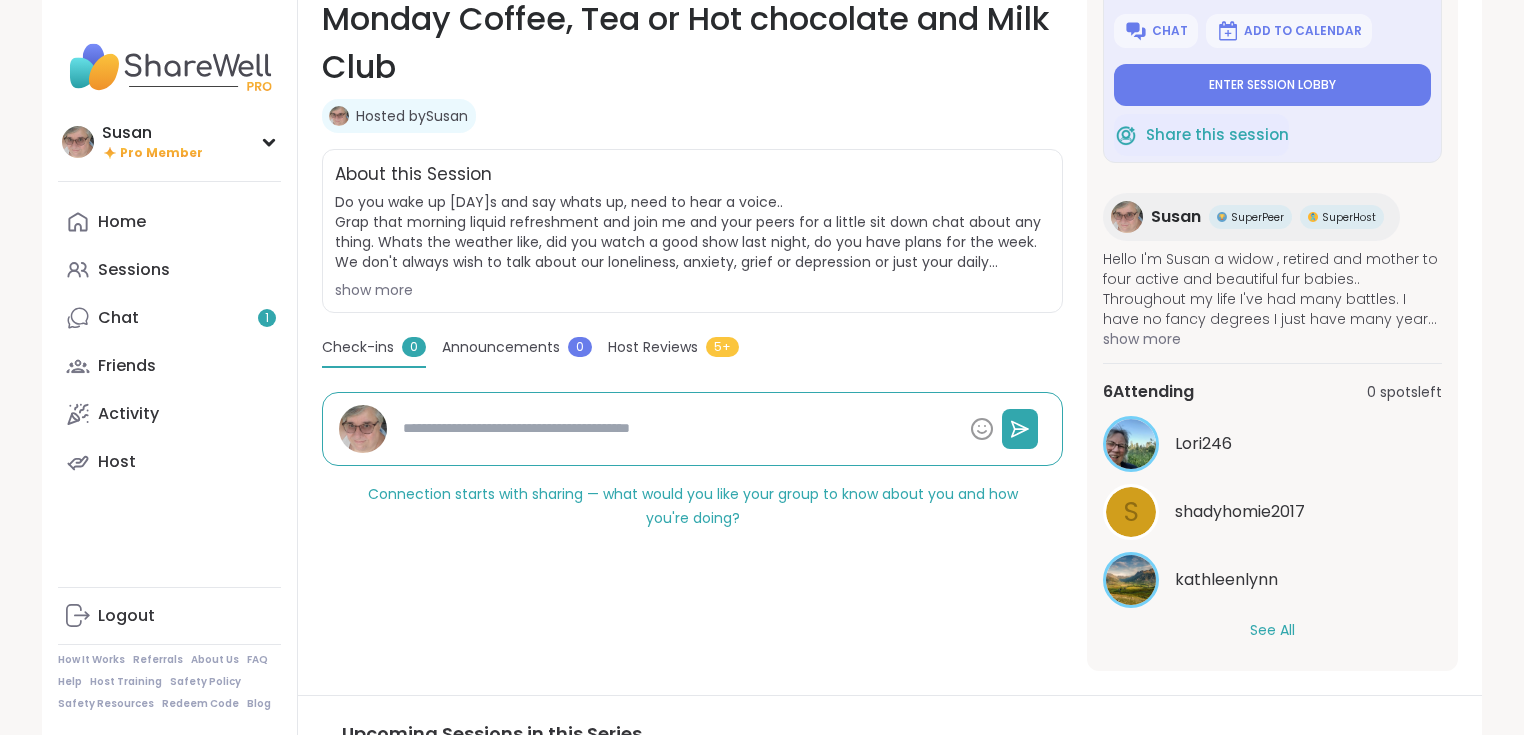 click on "shadyhomie2017" at bounding box center (1240, 512) 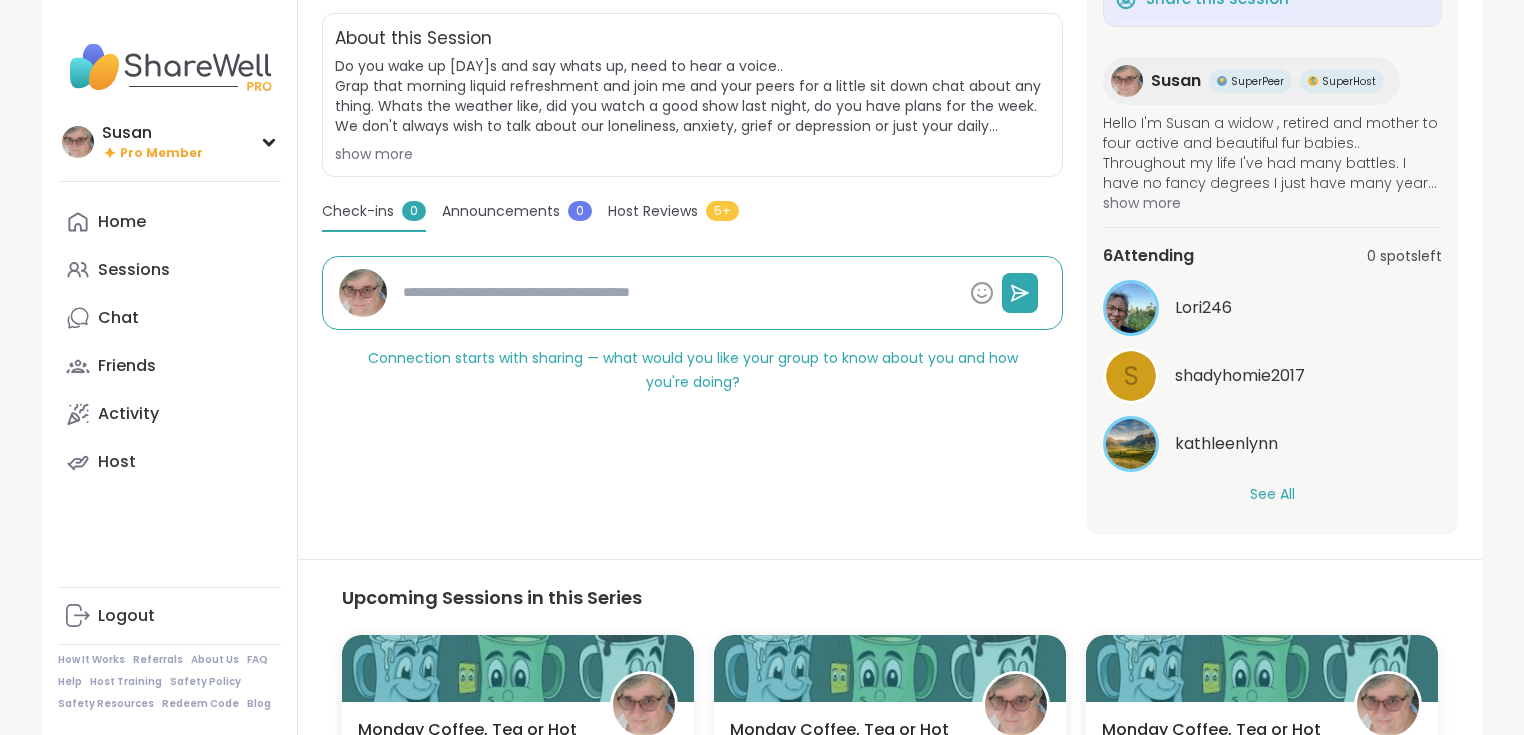 scroll, scrollTop: 480, scrollLeft: 0, axis: vertical 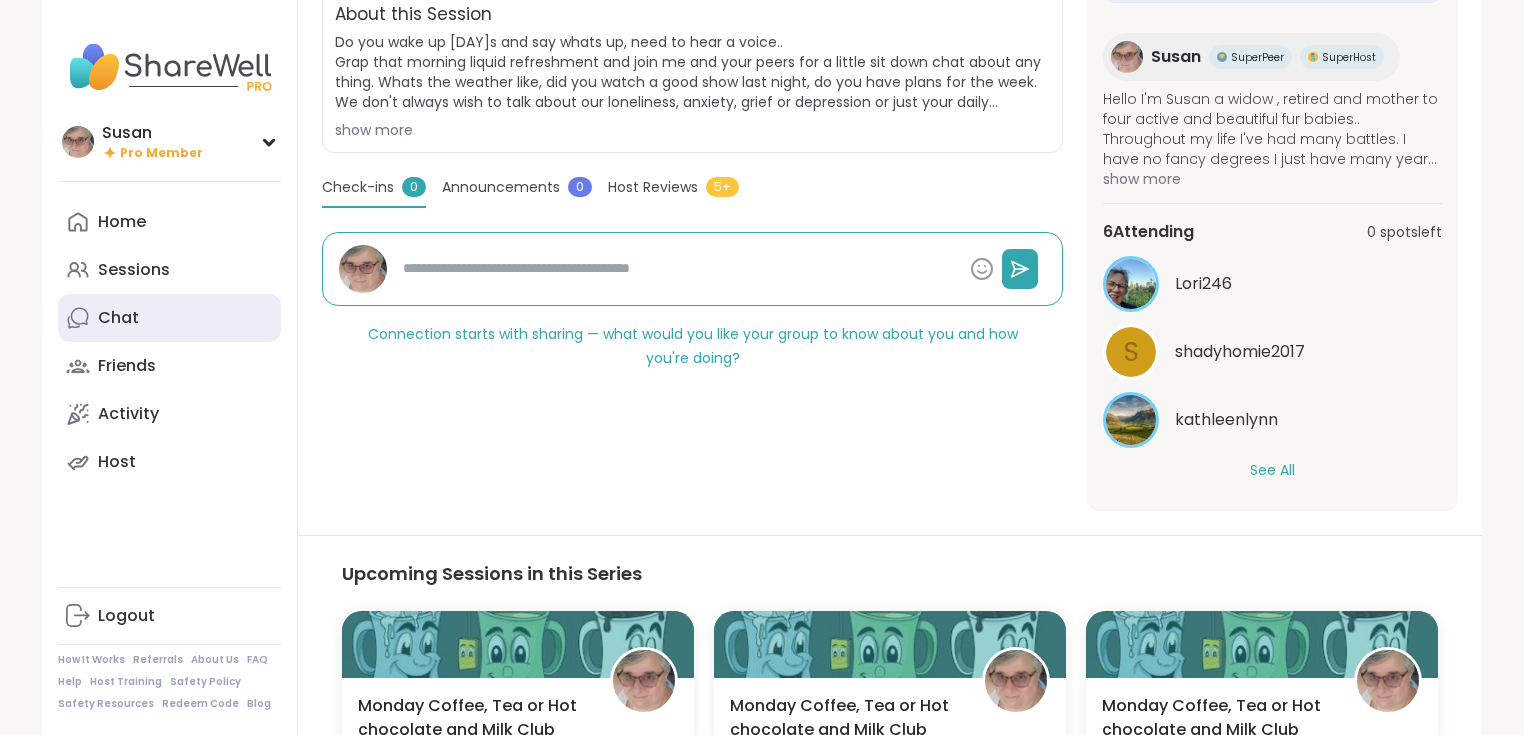 click on "Chat" at bounding box center [169, 318] 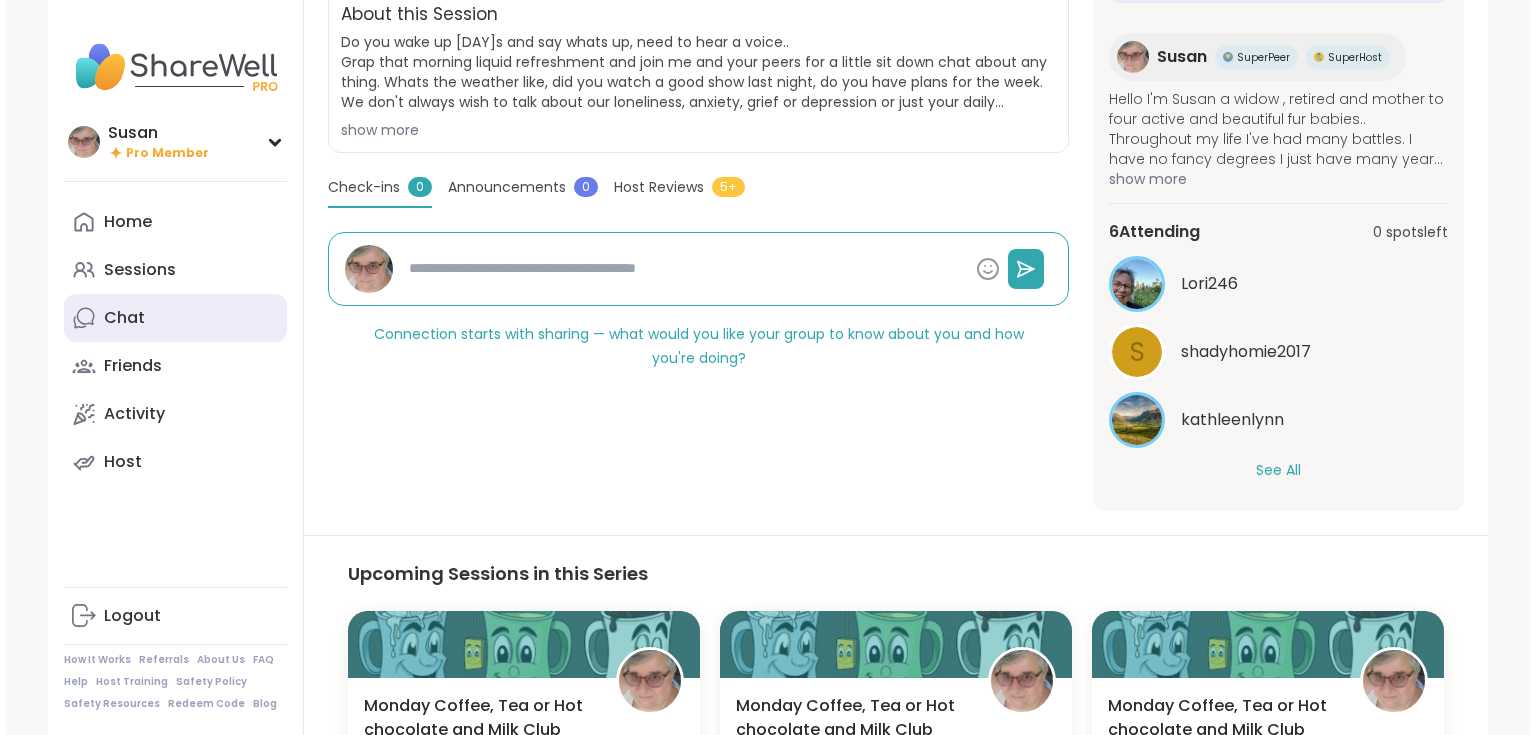 scroll, scrollTop: 0, scrollLeft: 0, axis: both 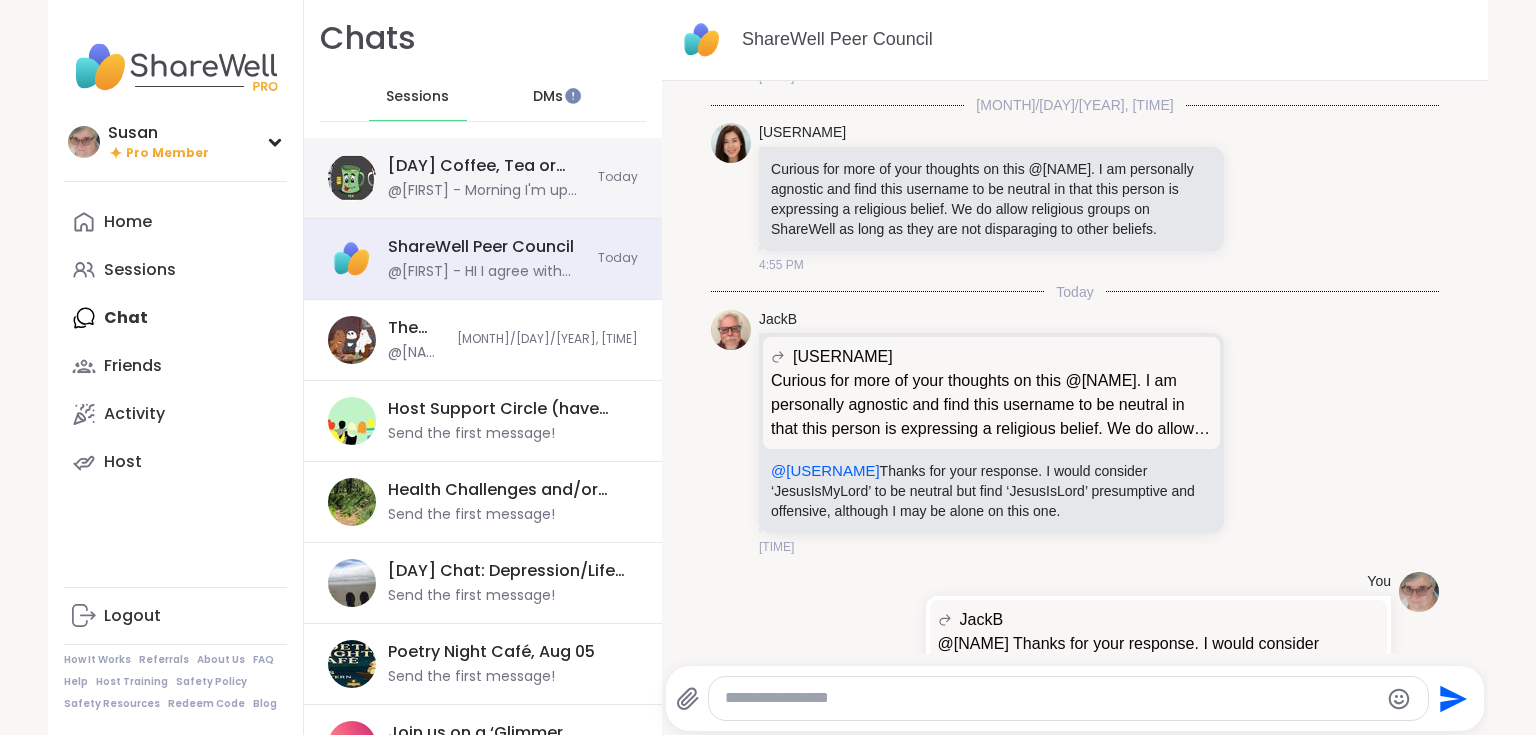 click on "[SESSION NAME], [MONTH] [DAY] @[USERNAME] - Morning I'm up awake that's a different story see you in a minute or two" at bounding box center [487, 178] 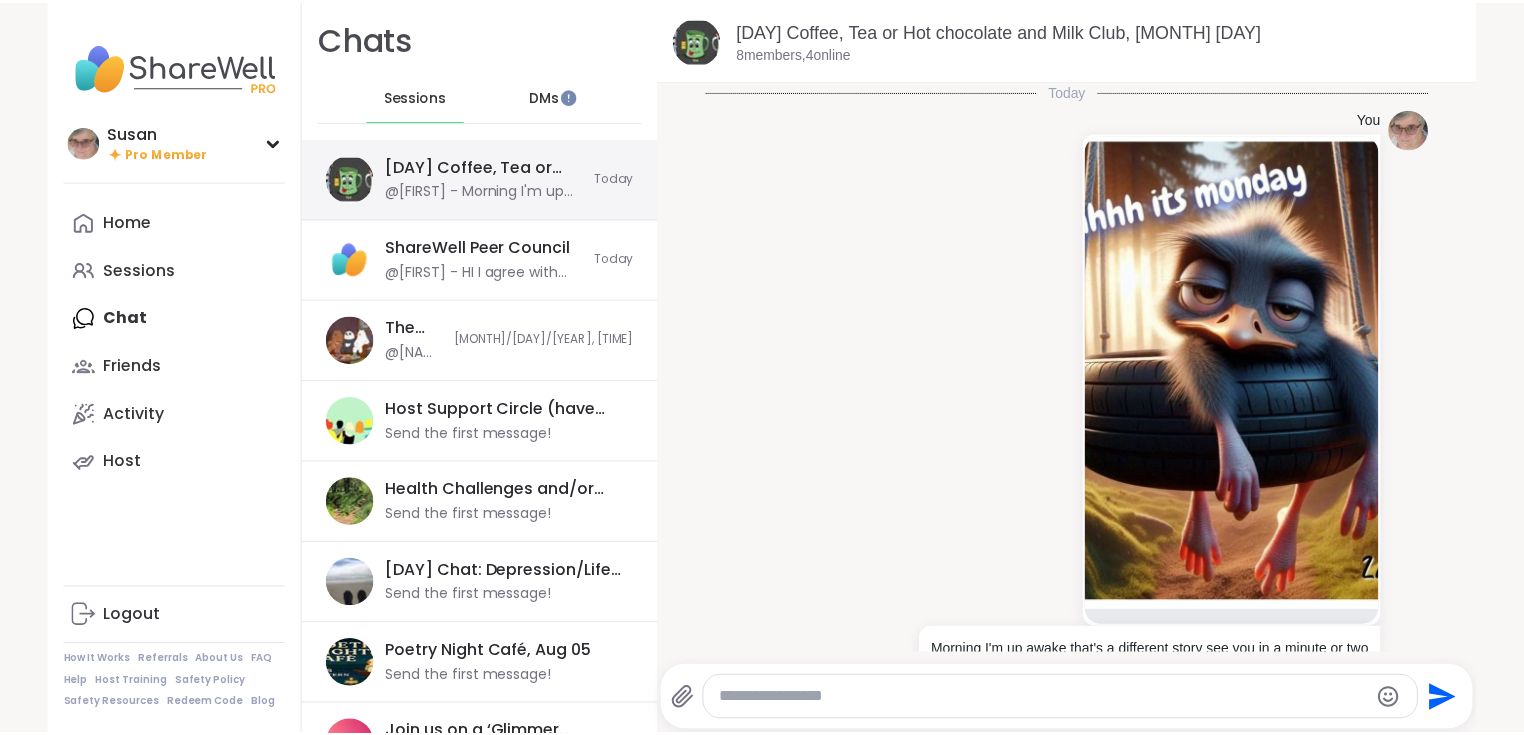 scroll, scrollTop: 68, scrollLeft: 0, axis: vertical 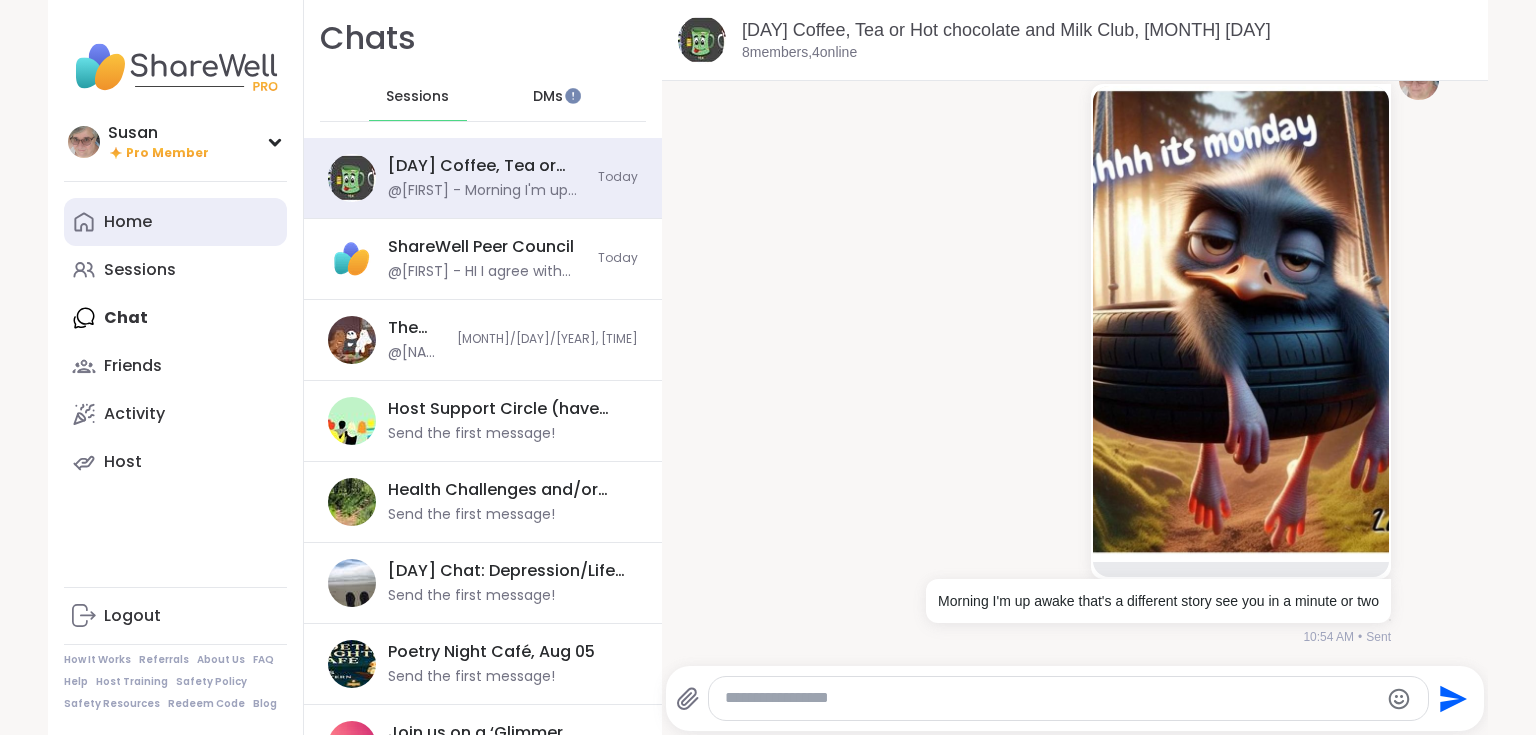 click on "Home" at bounding box center [175, 222] 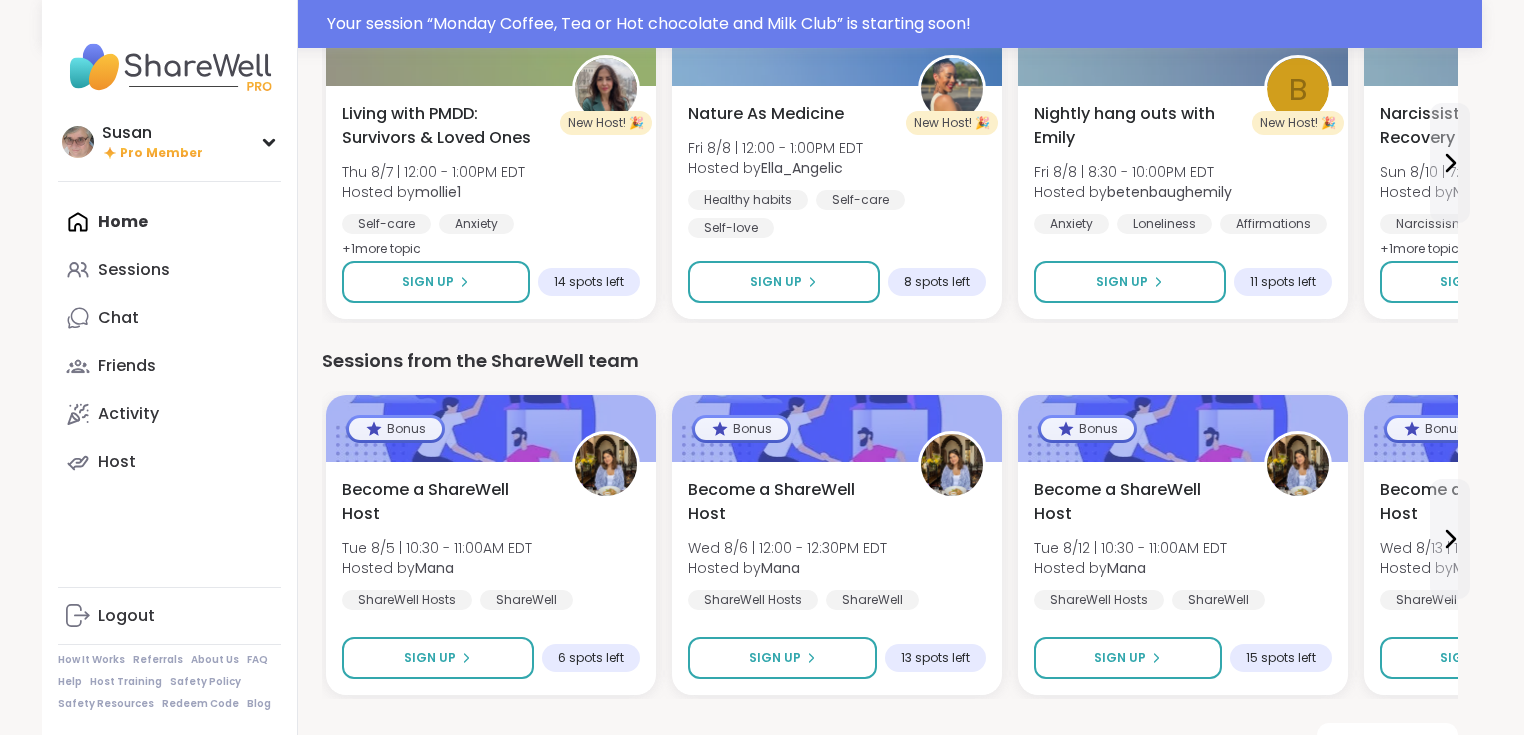 scroll, scrollTop: 2618, scrollLeft: 0, axis: vertical 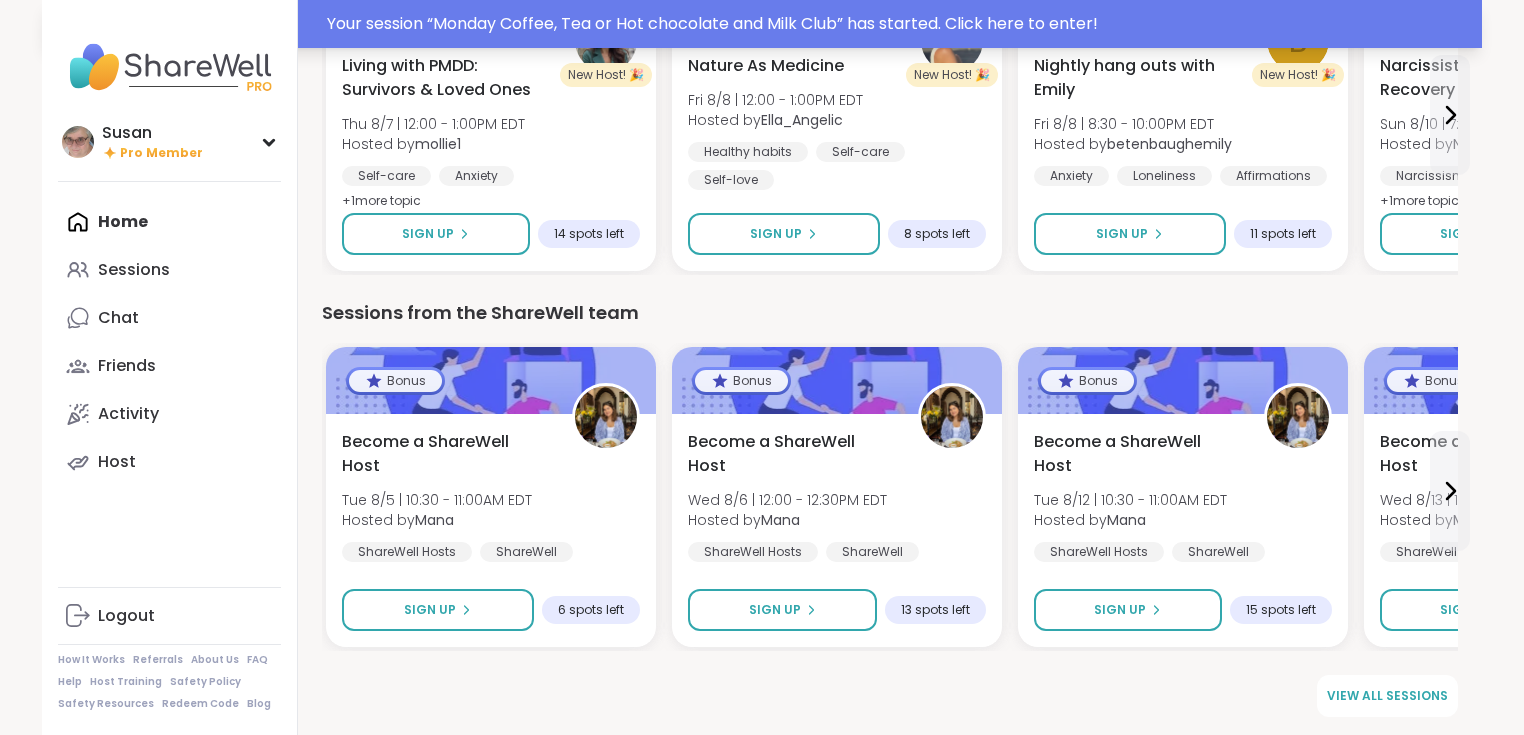 click on "Your session “ [SESSION NAME] ” has started. Click here to enter!" at bounding box center [898, 24] 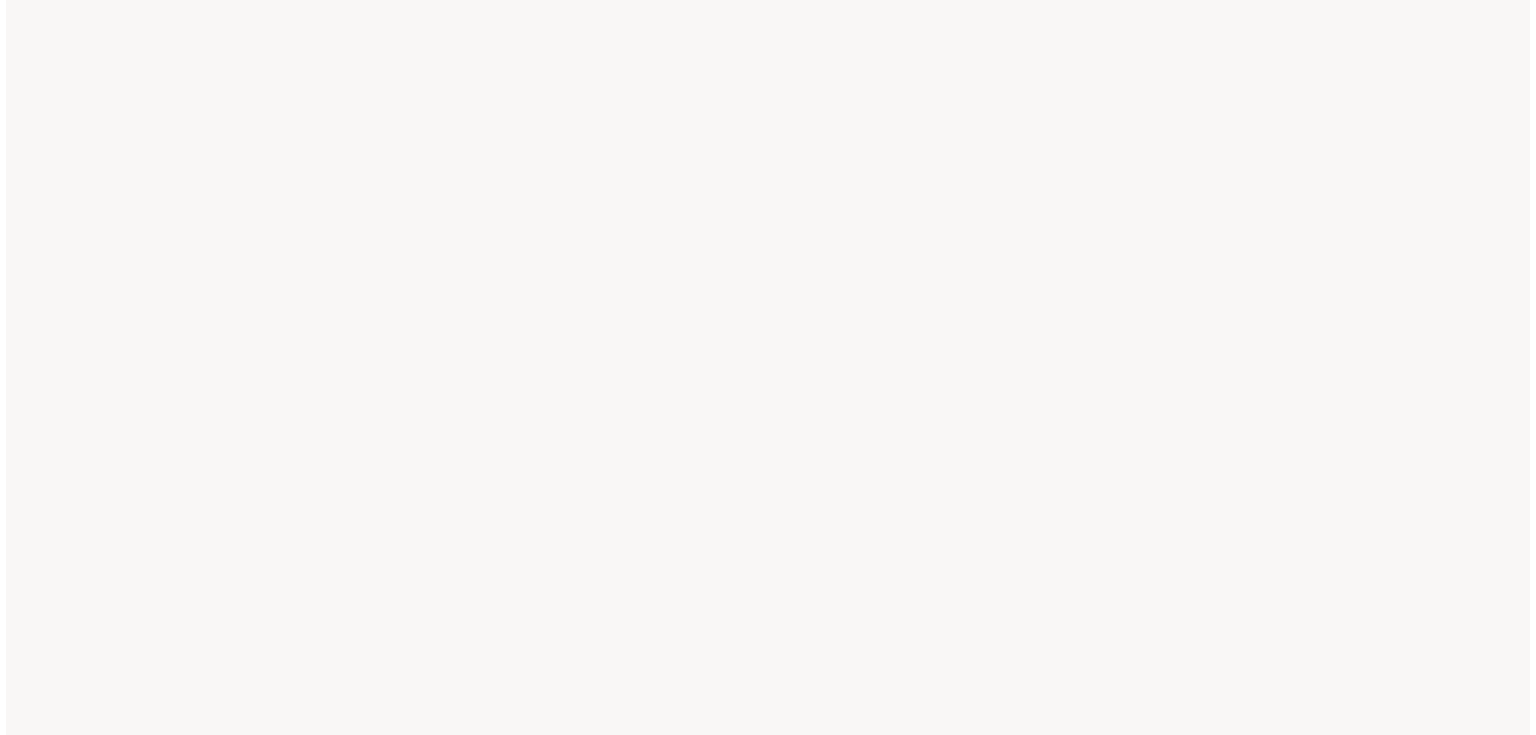 scroll, scrollTop: 0, scrollLeft: 0, axis: both 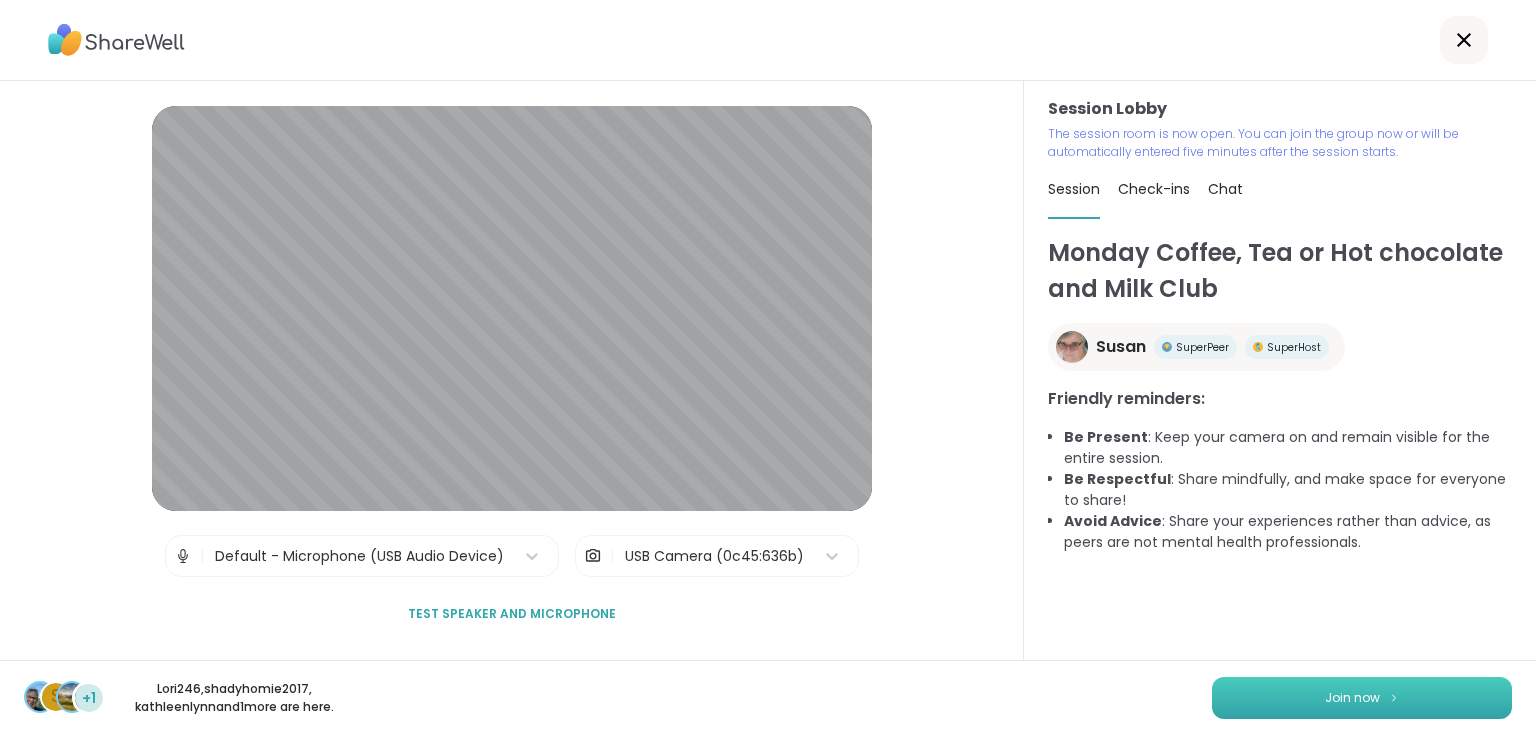 click on "Join now" at bounding box center [1352, 698] 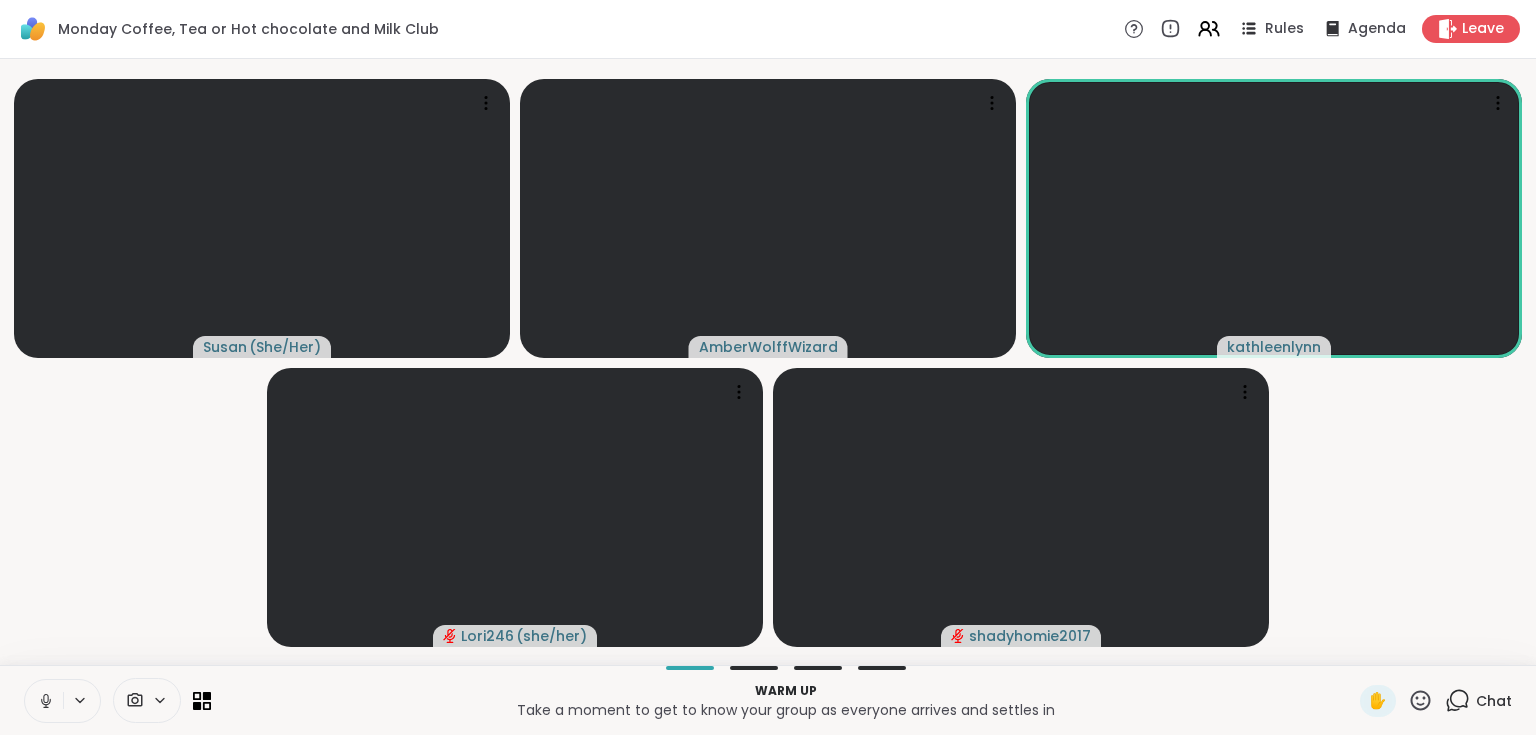 click 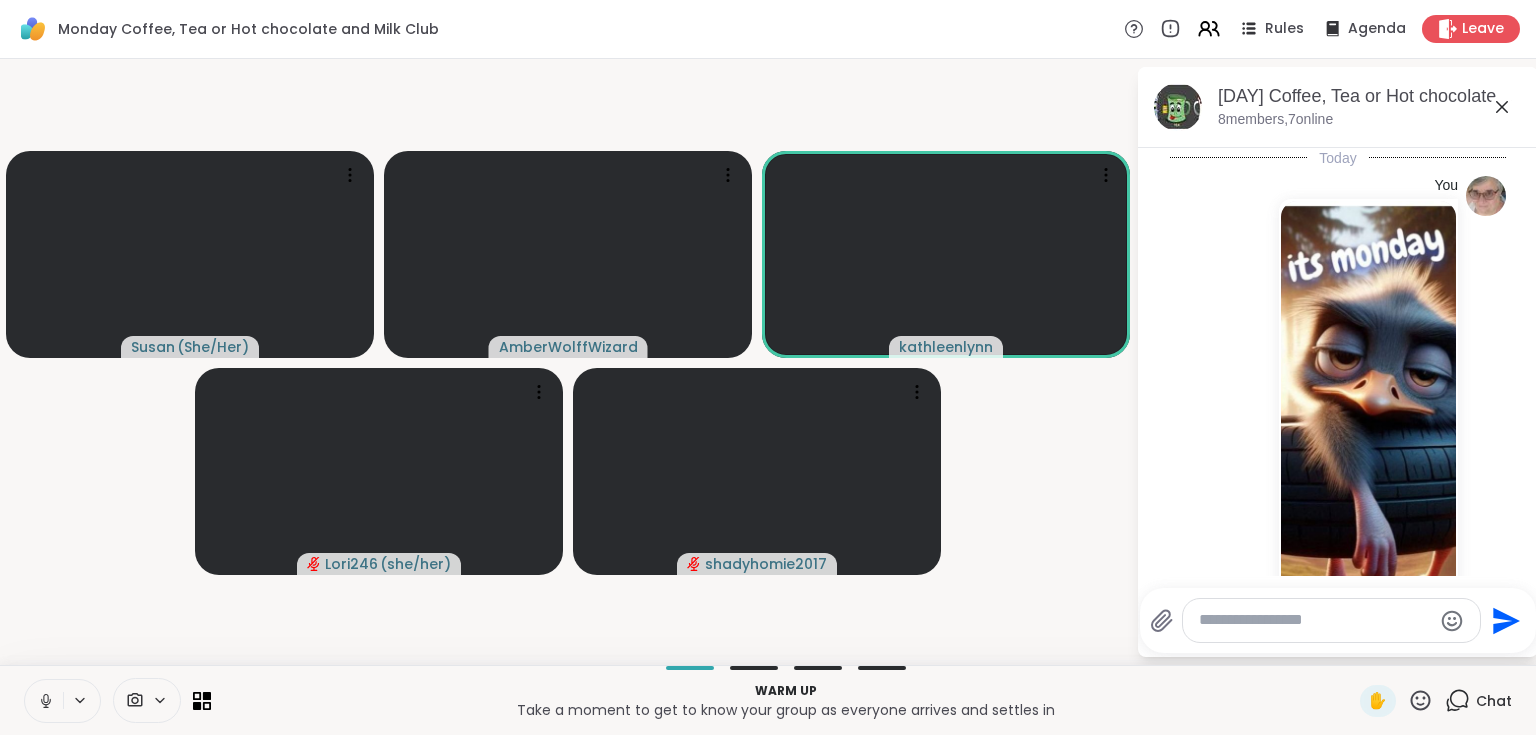 scroll, scrollTop: 252, scrollLeft: 0, axis: vertical 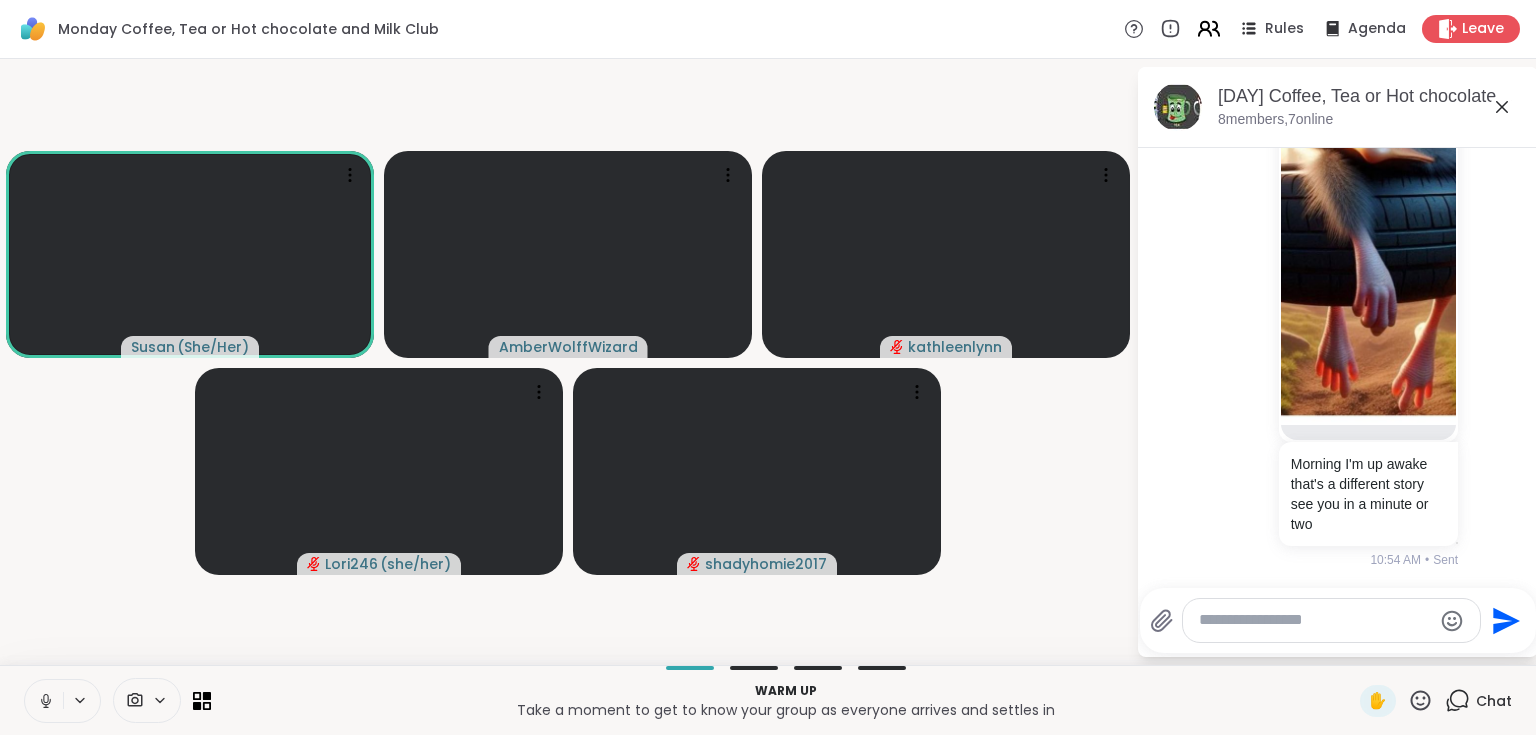 click 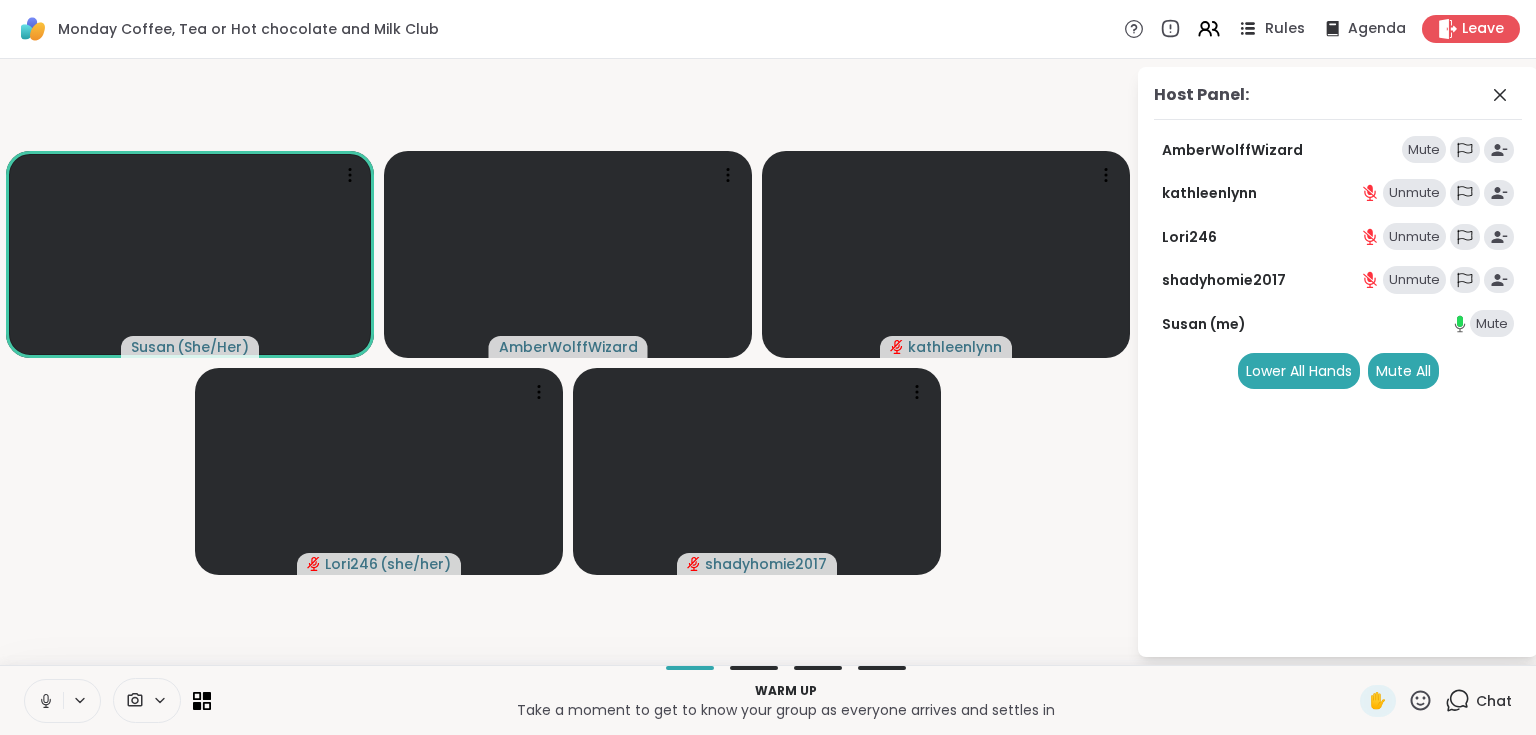 click on "Rules" at bounding box center (1285, 29) 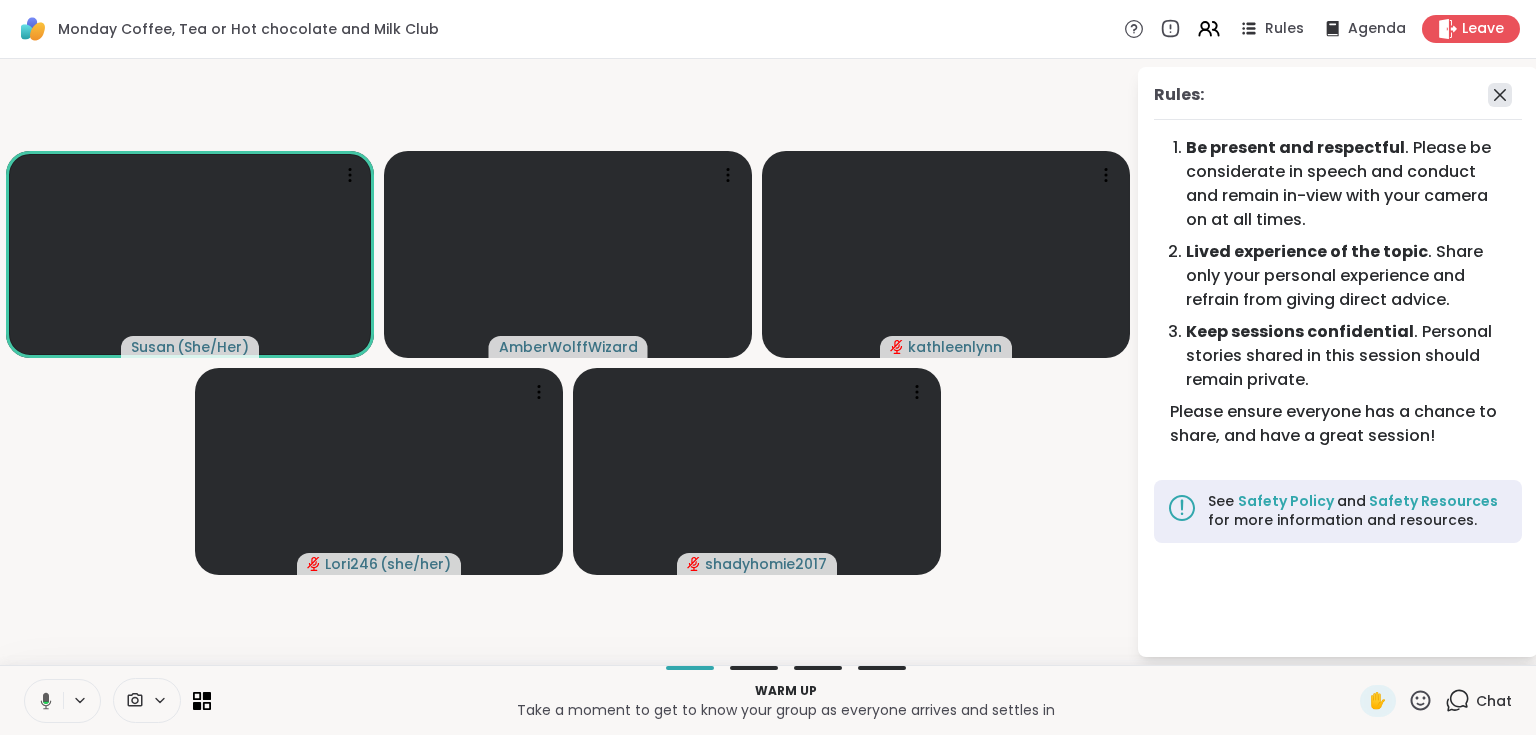 click 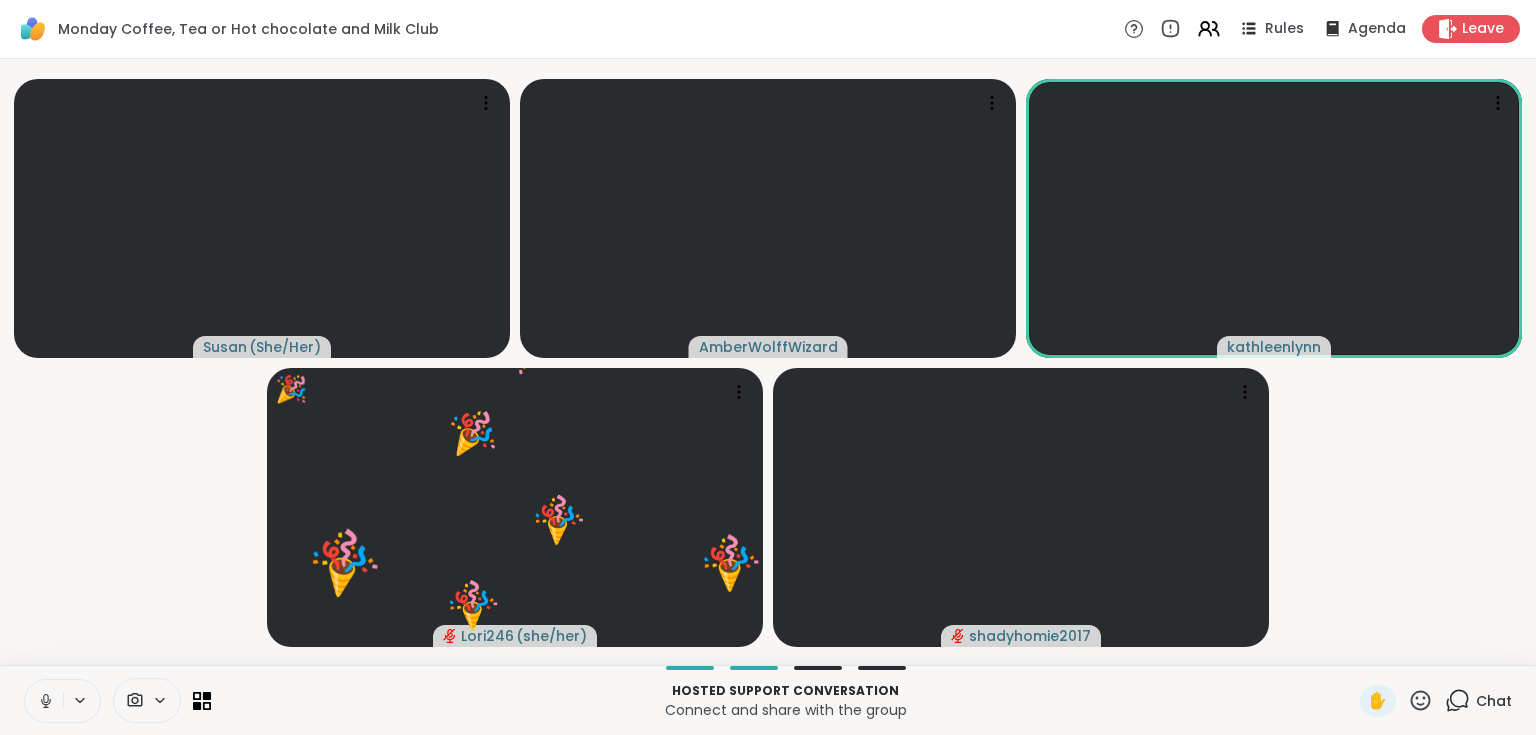 click at bounding box center (44, 701) 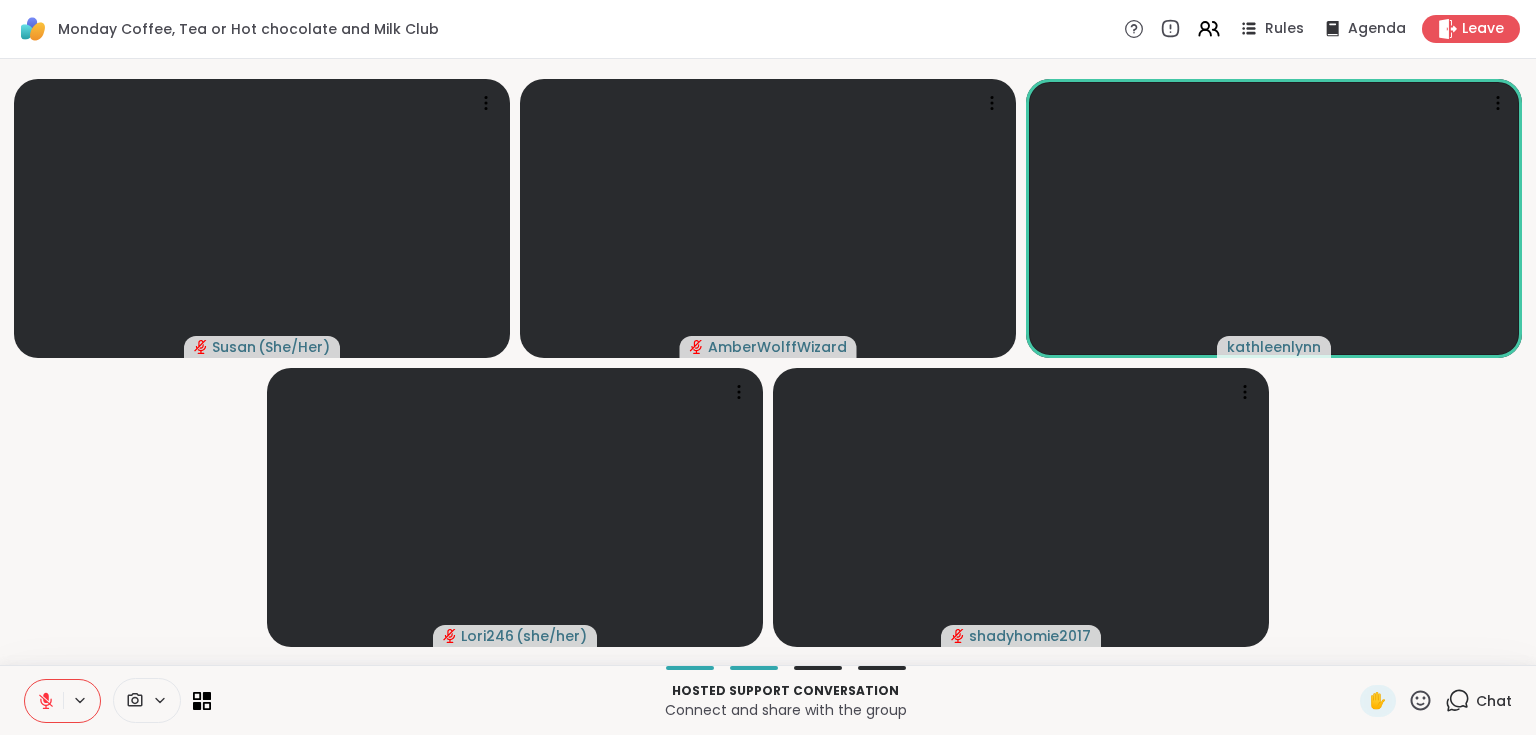 click 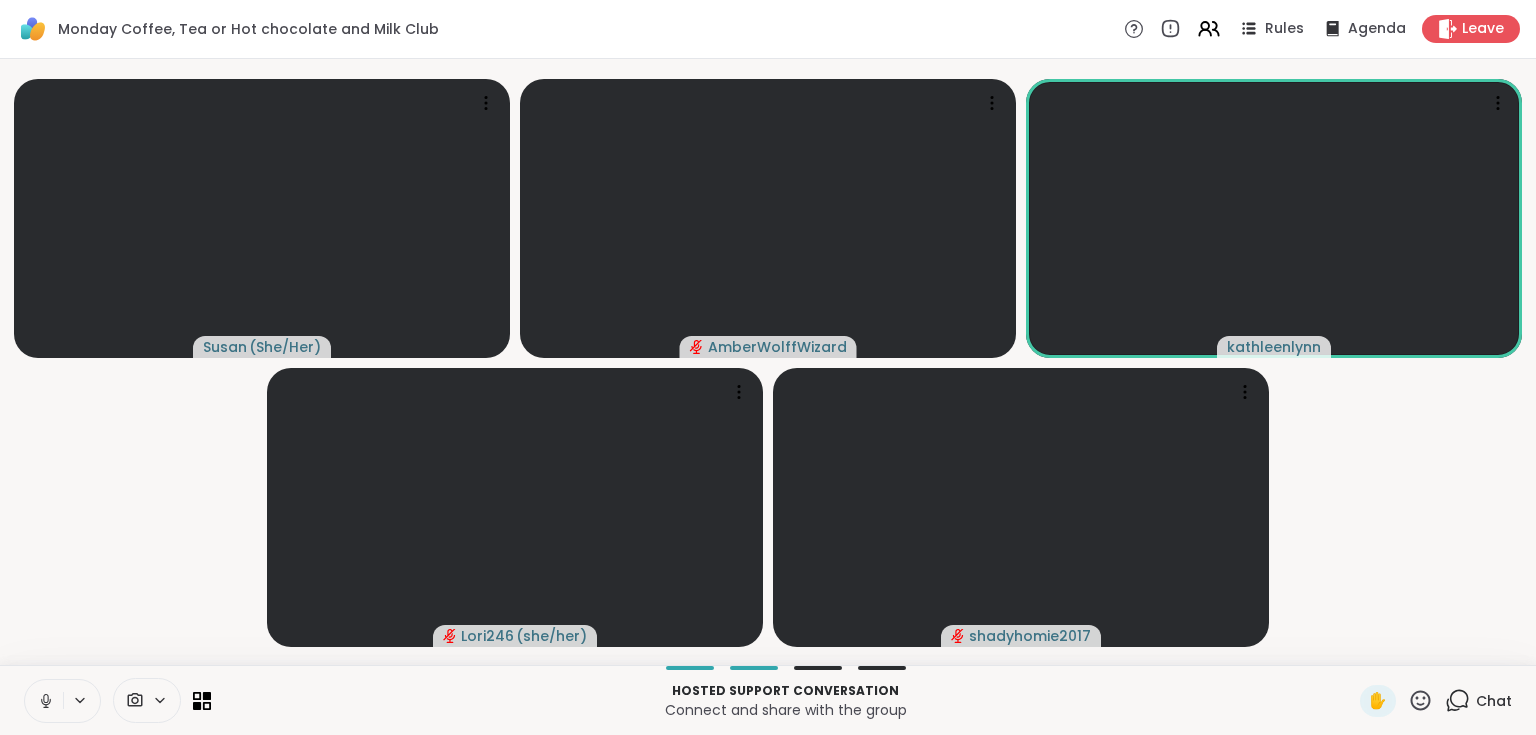 click 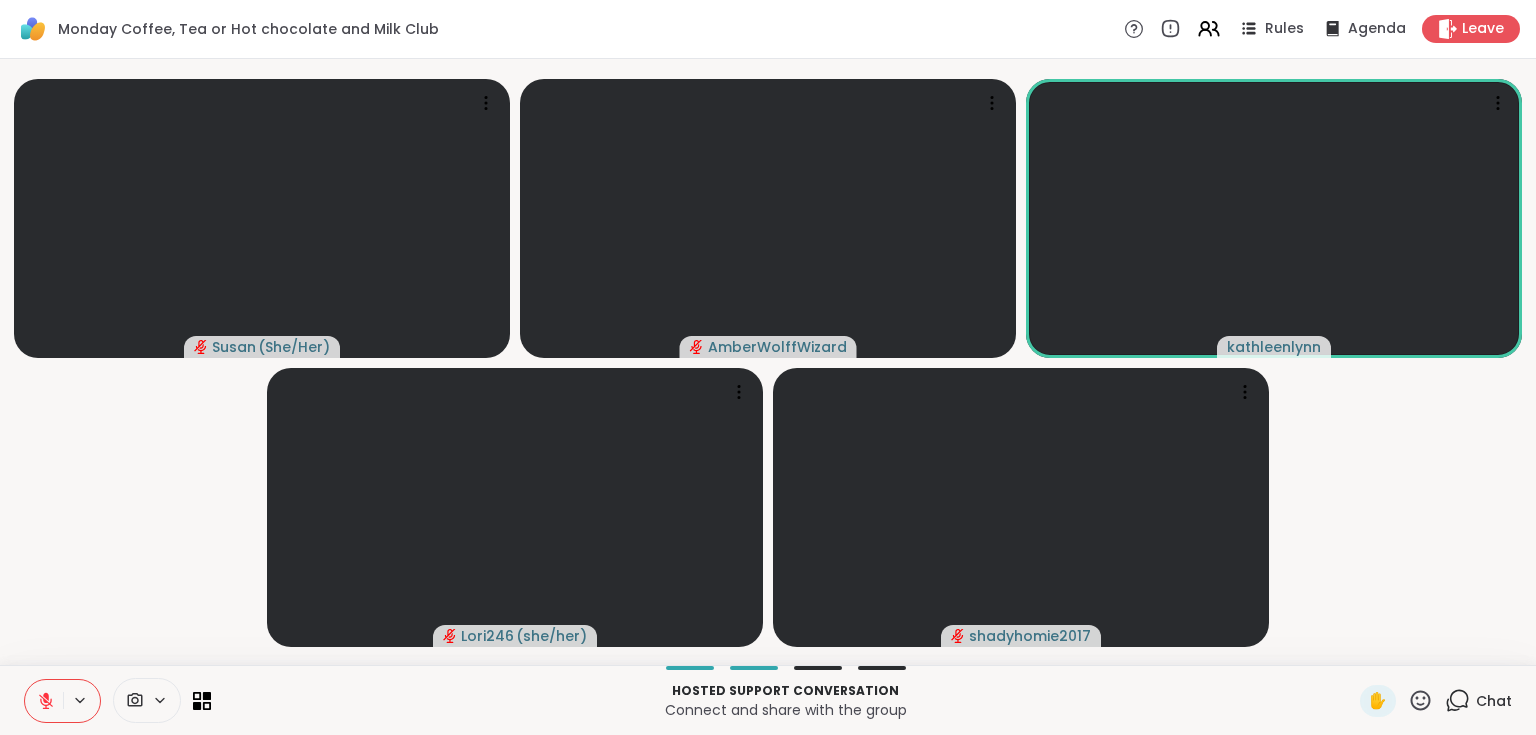 click 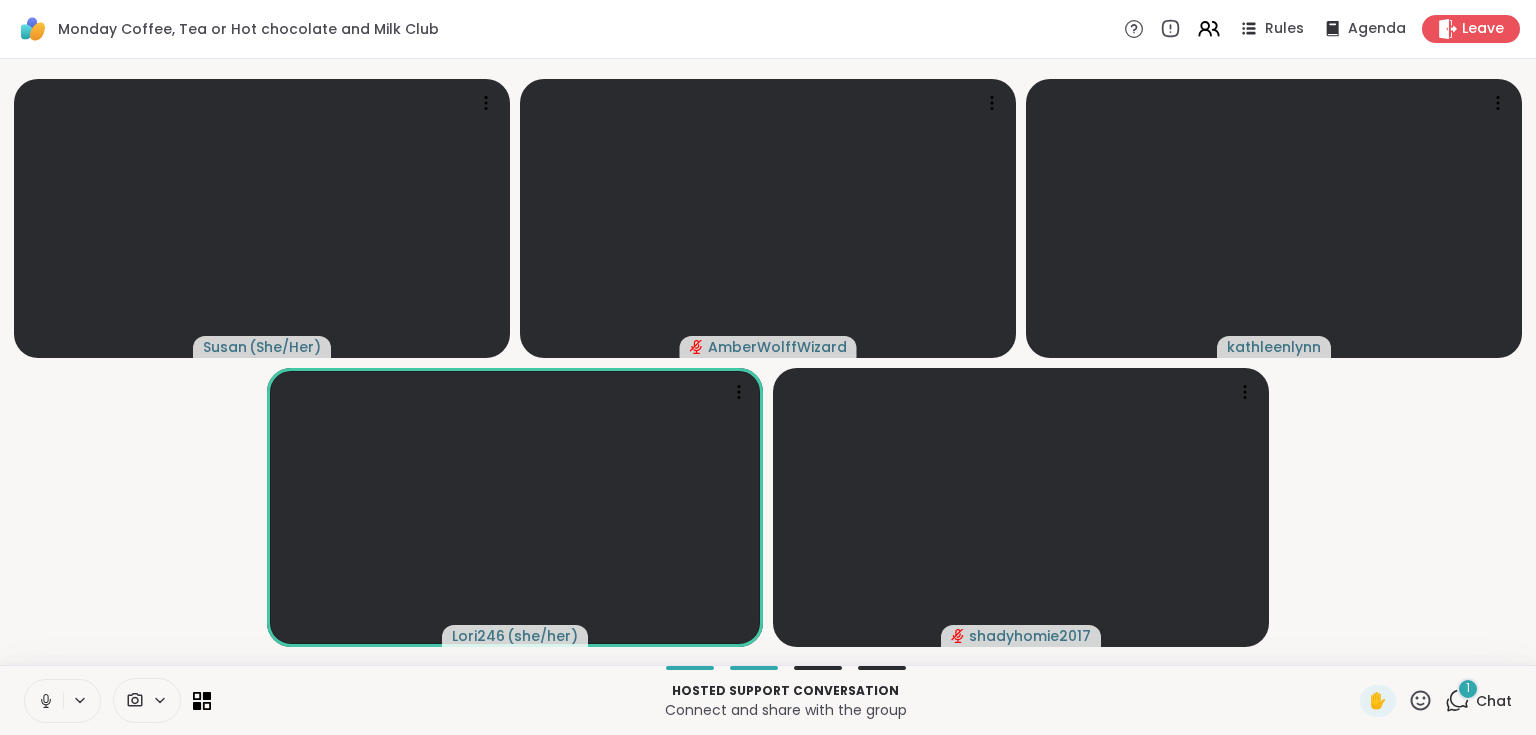 click 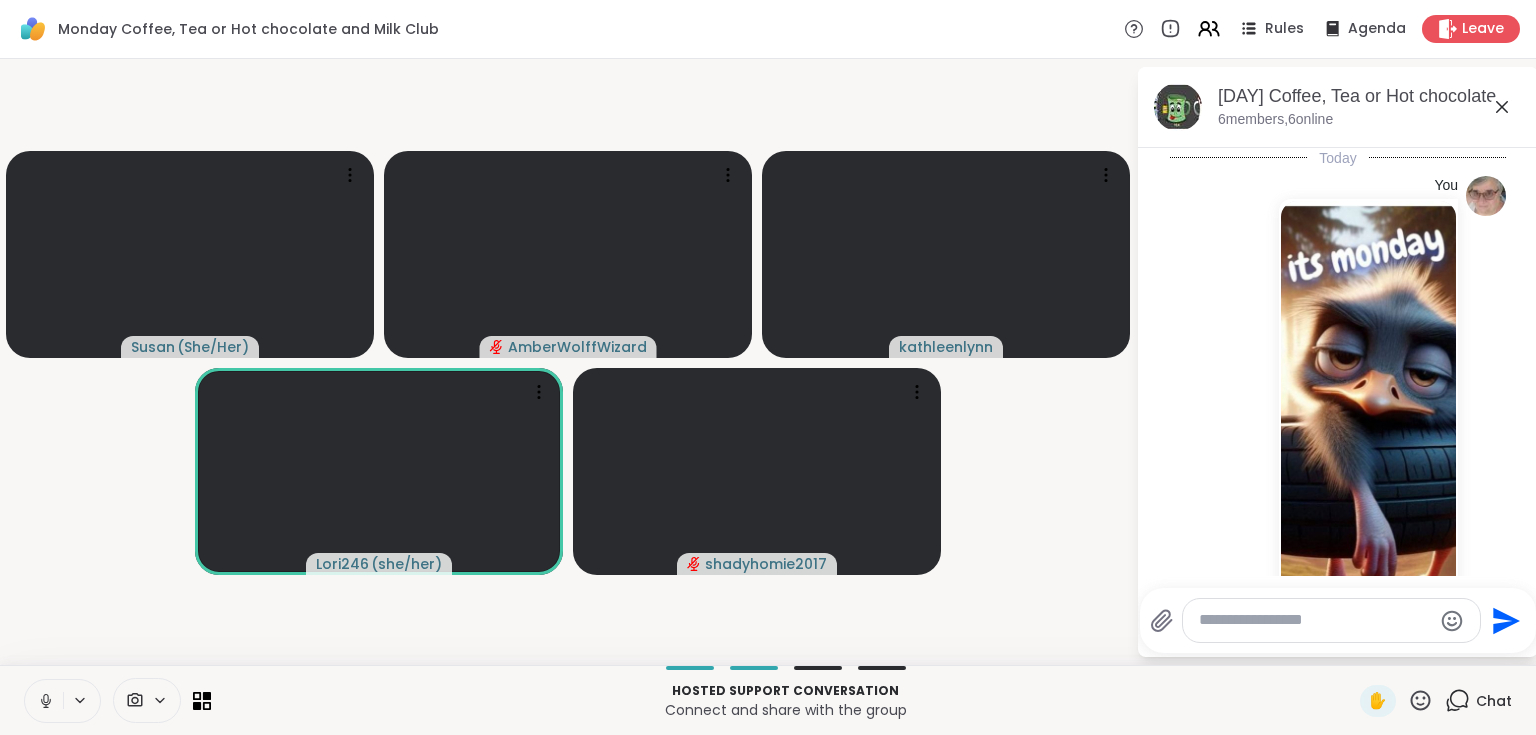 scroll, scrollTop: 445, scrollLeft: 0, axis: vertical 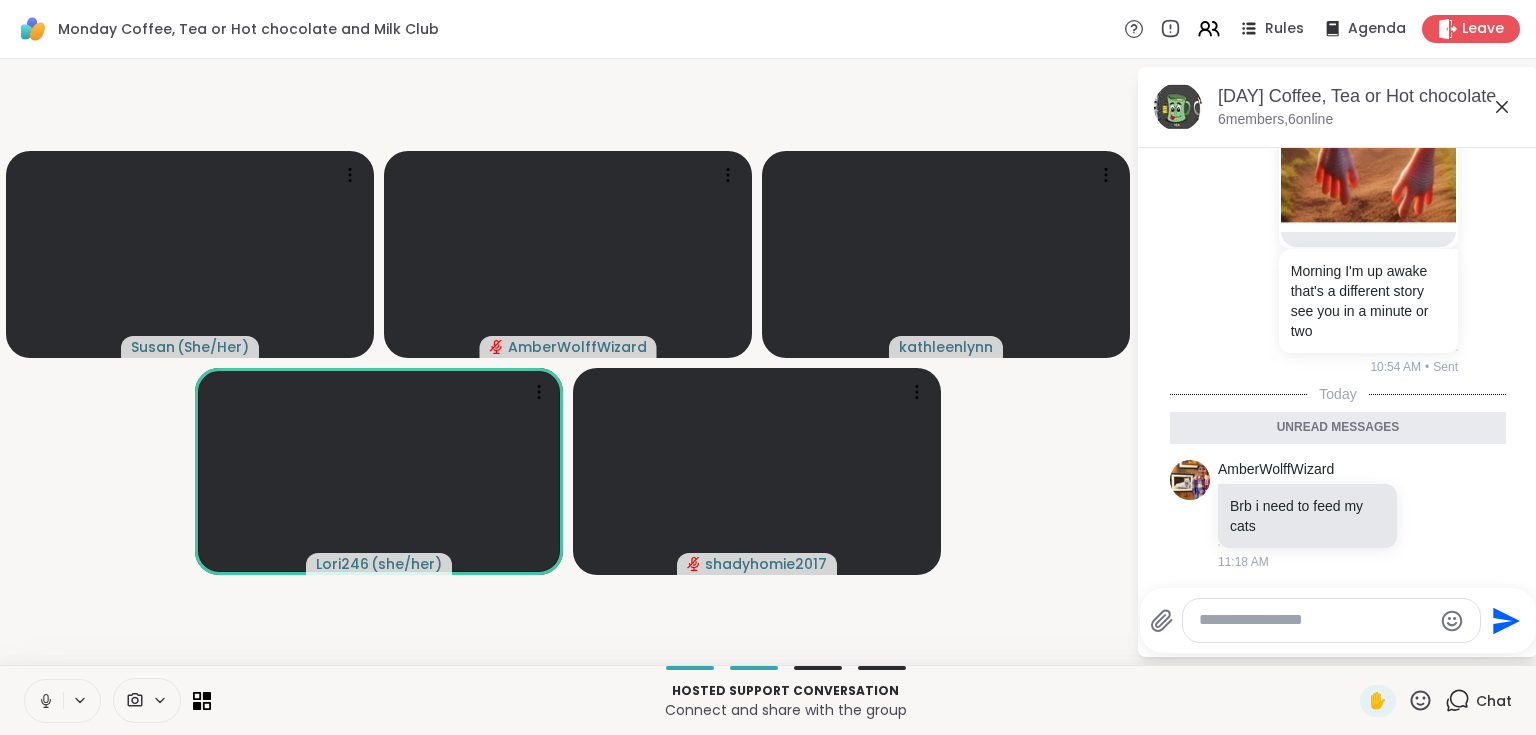 click 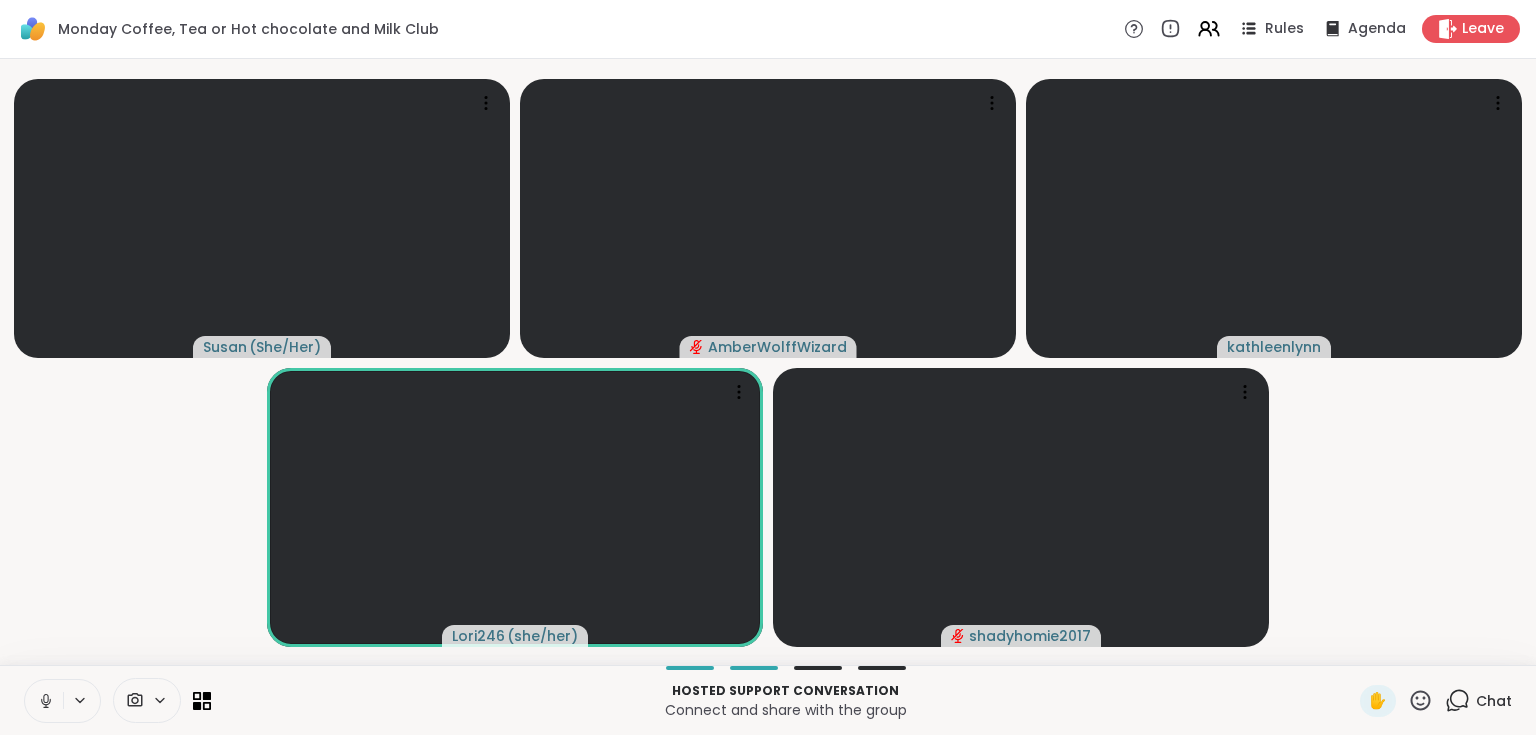 click 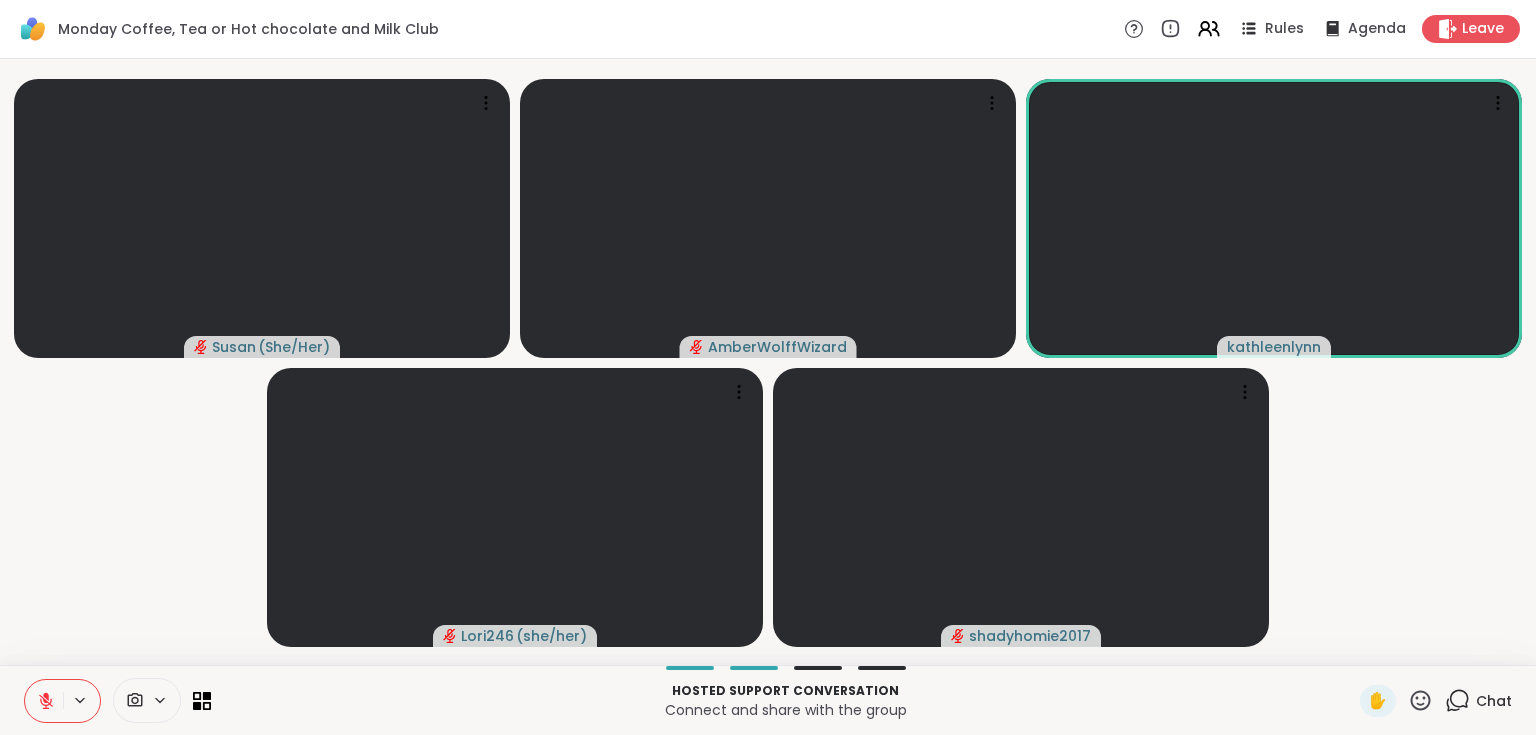 click 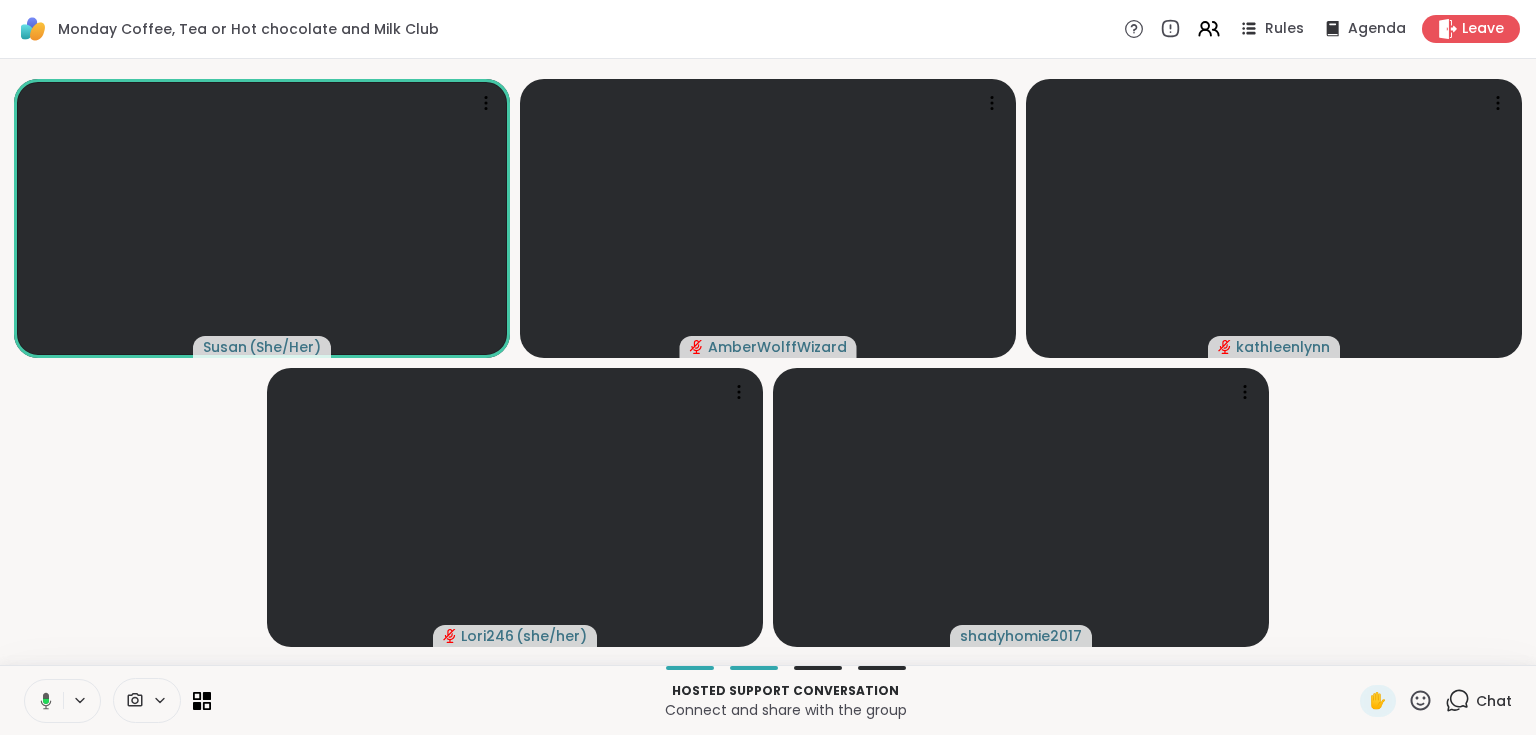 click 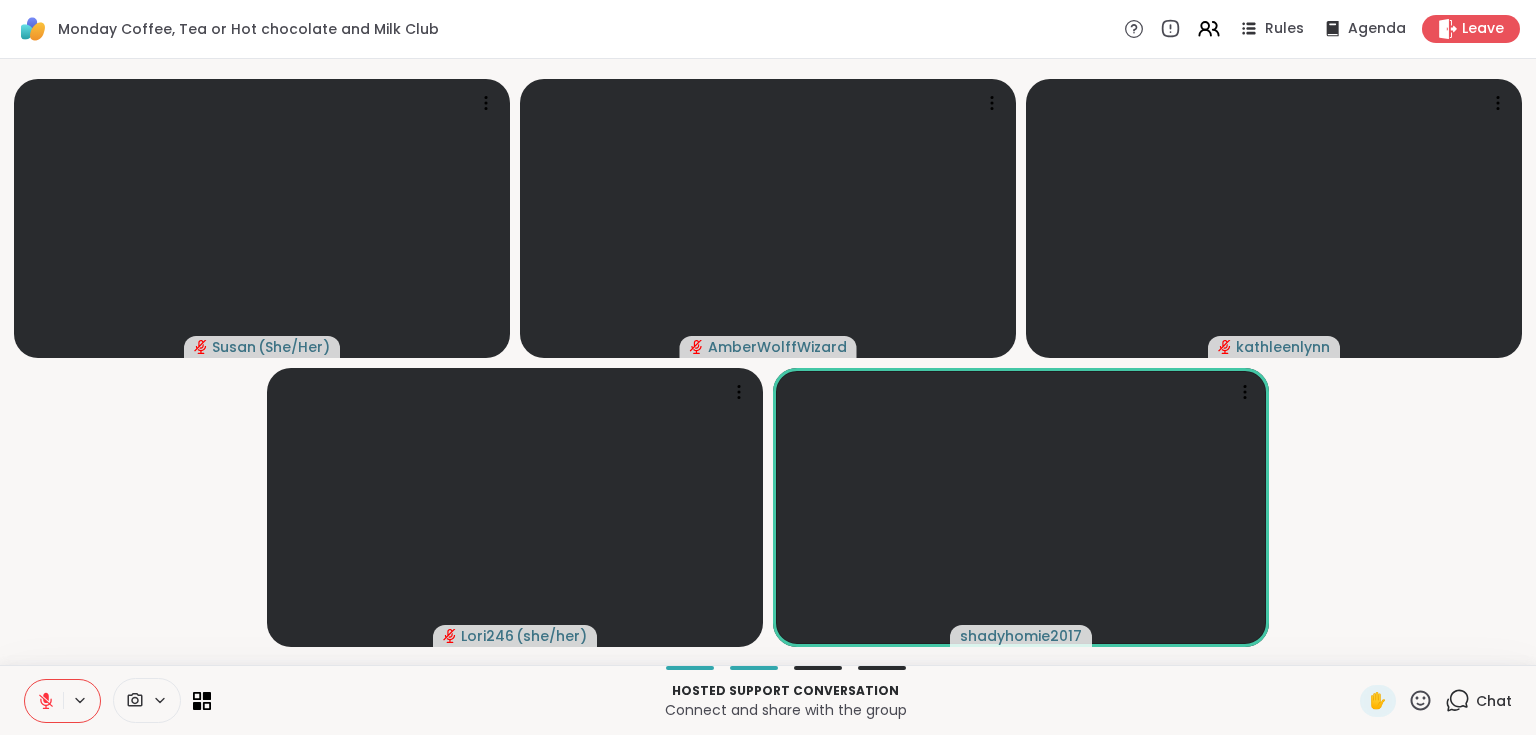 click 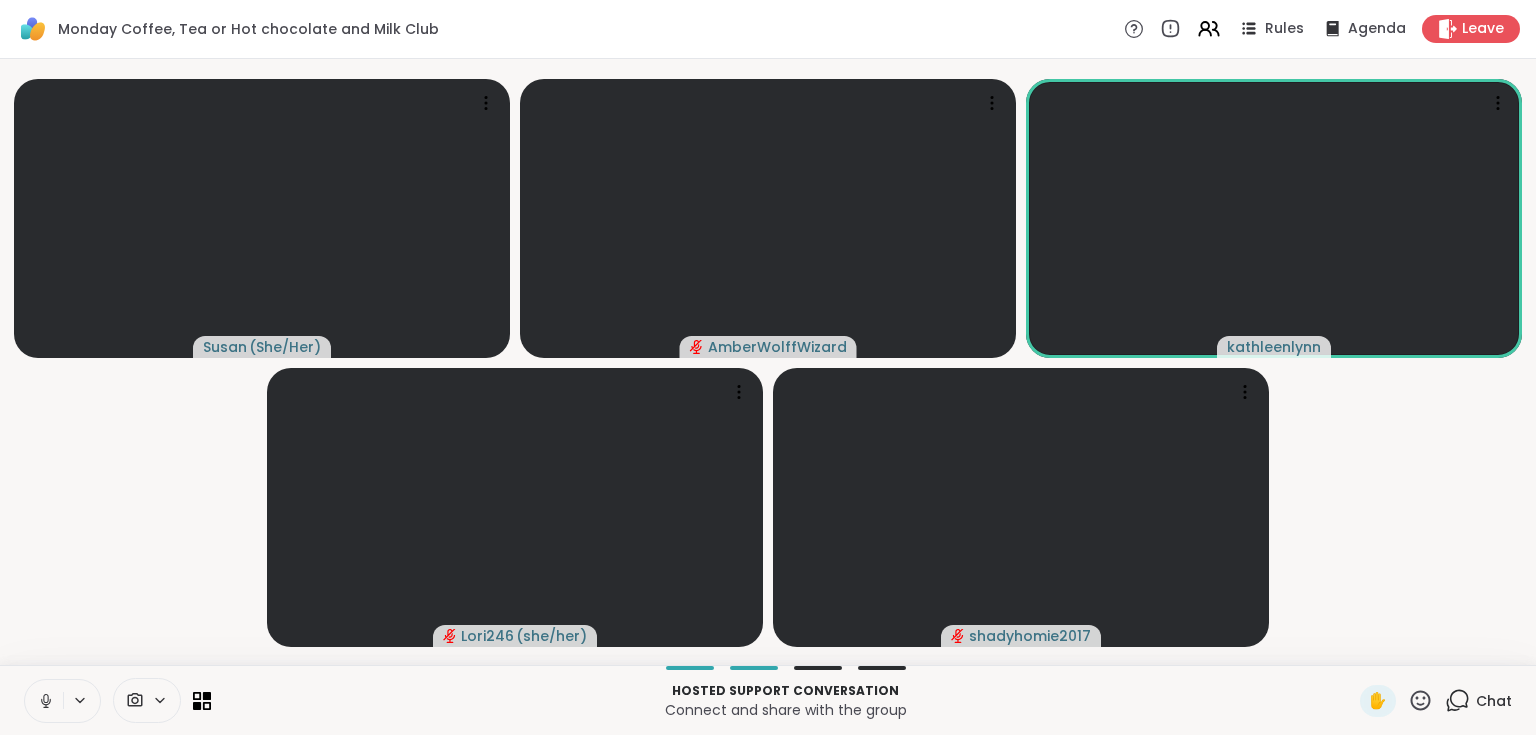 click 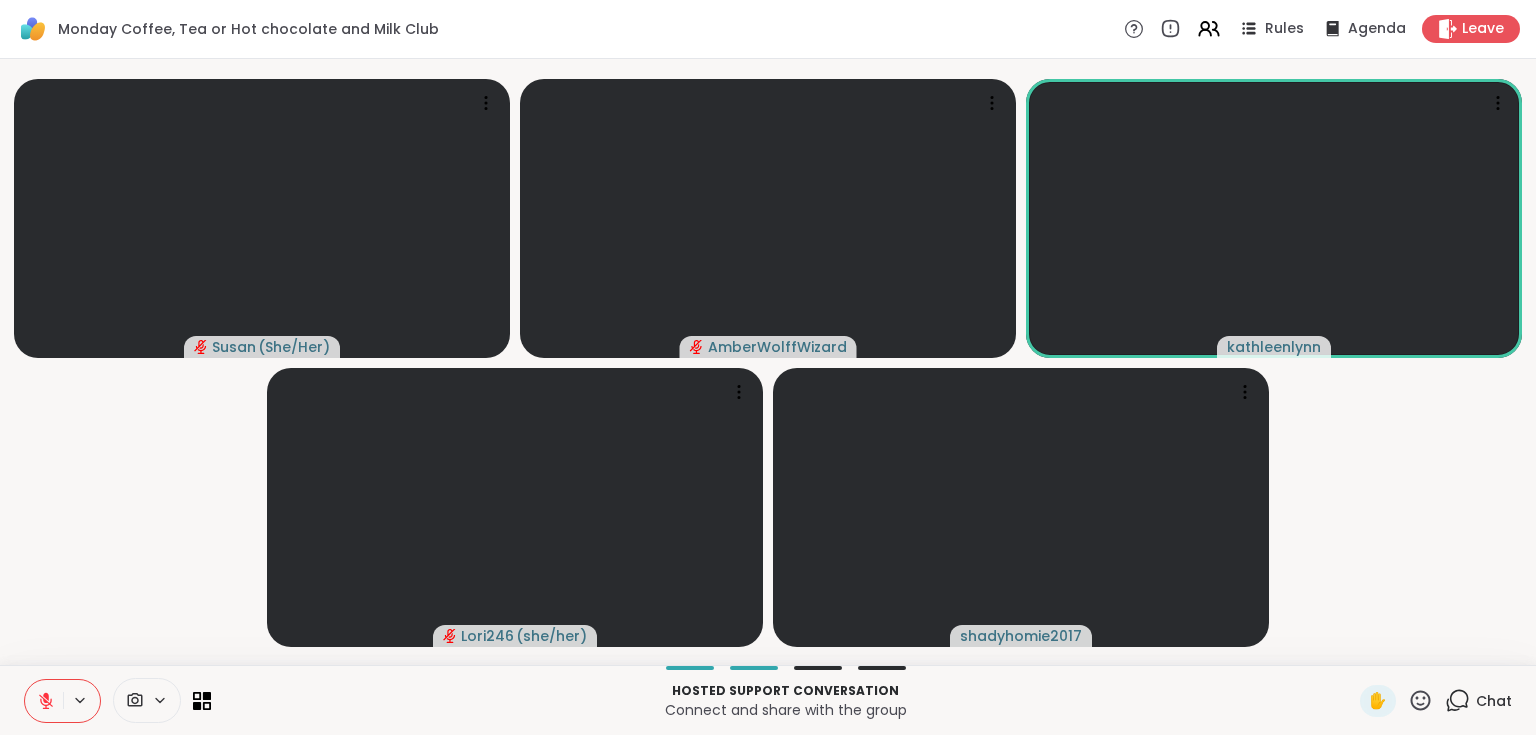 click 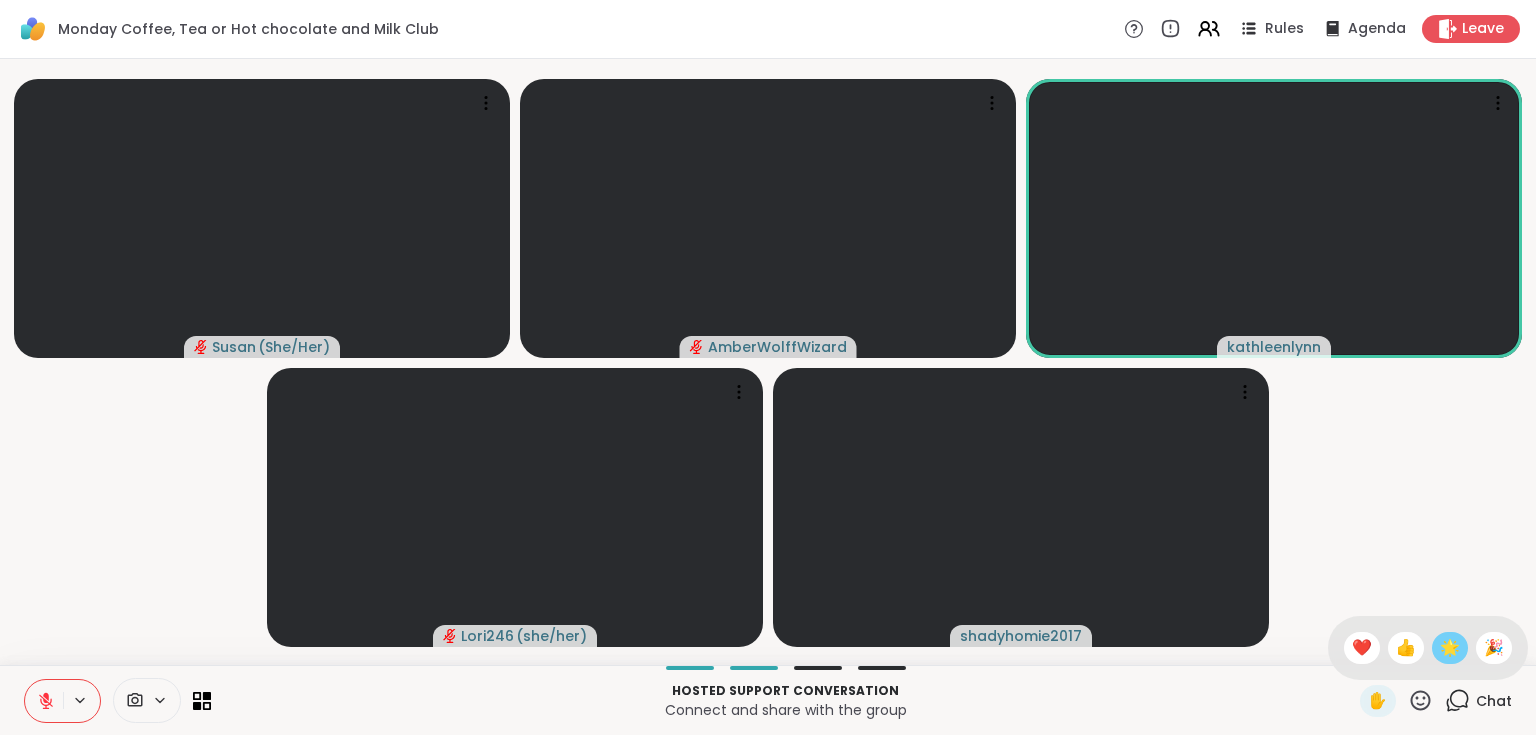 click on "🌟" at bounding box center [1450, 648] 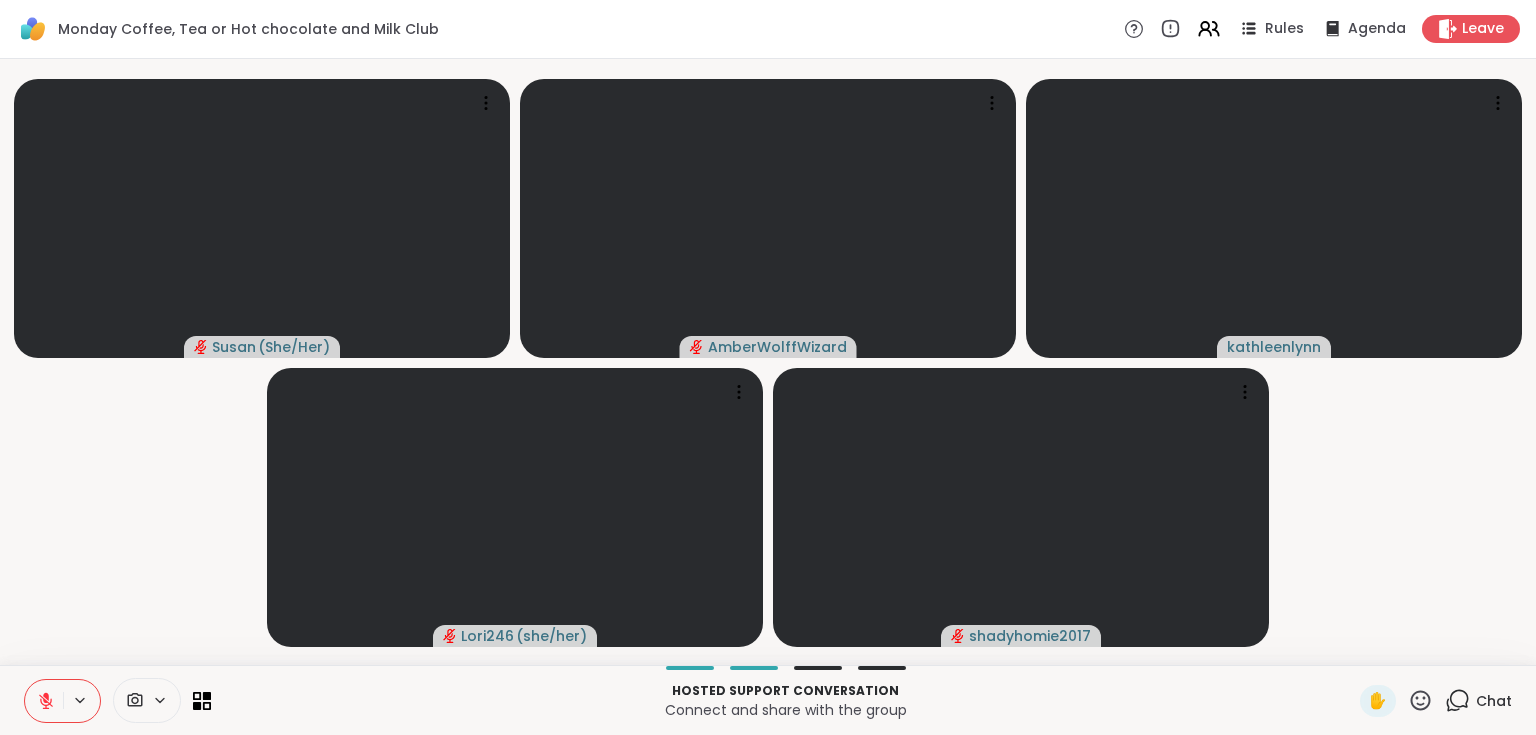 click at bounding box center (44, 701) 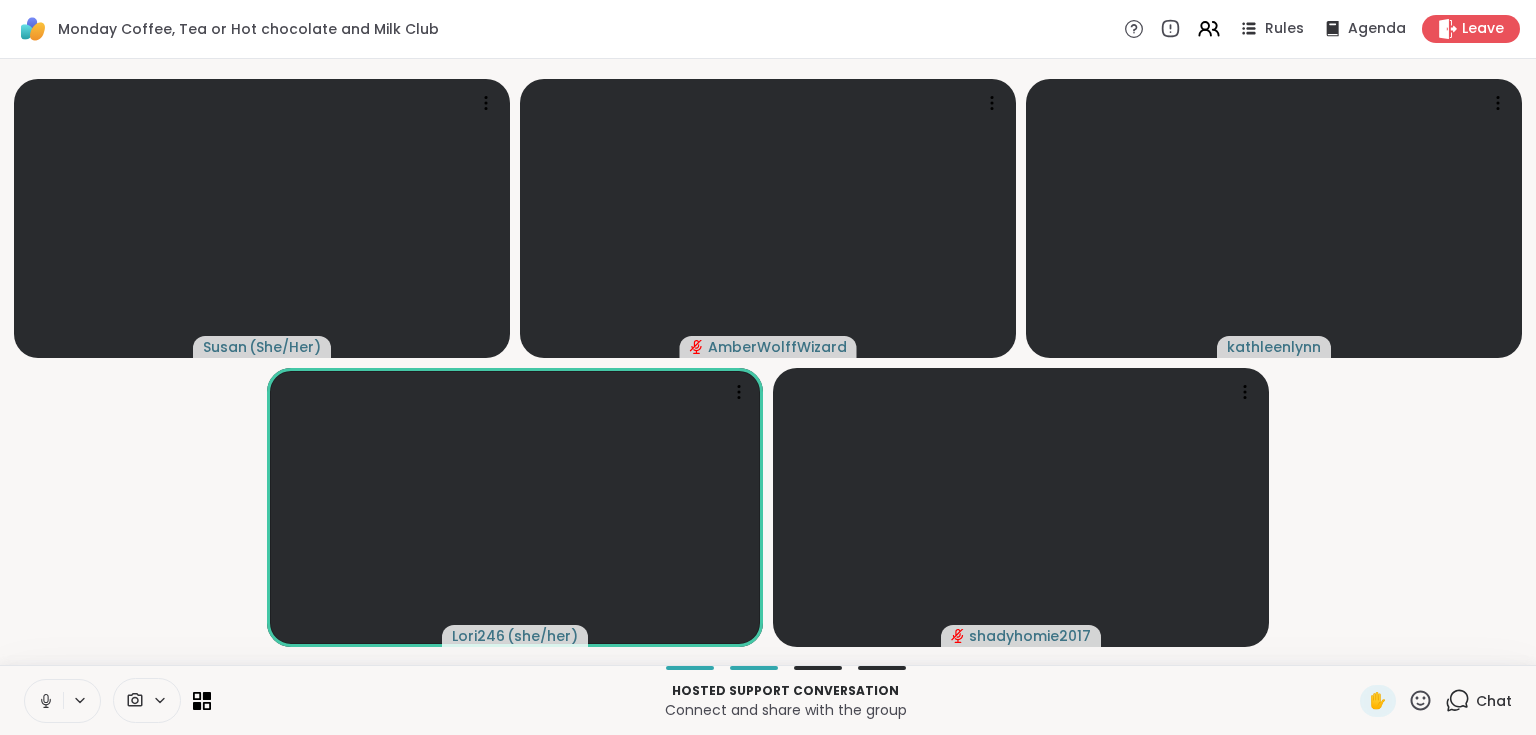 click at bounding box center (81, 700) 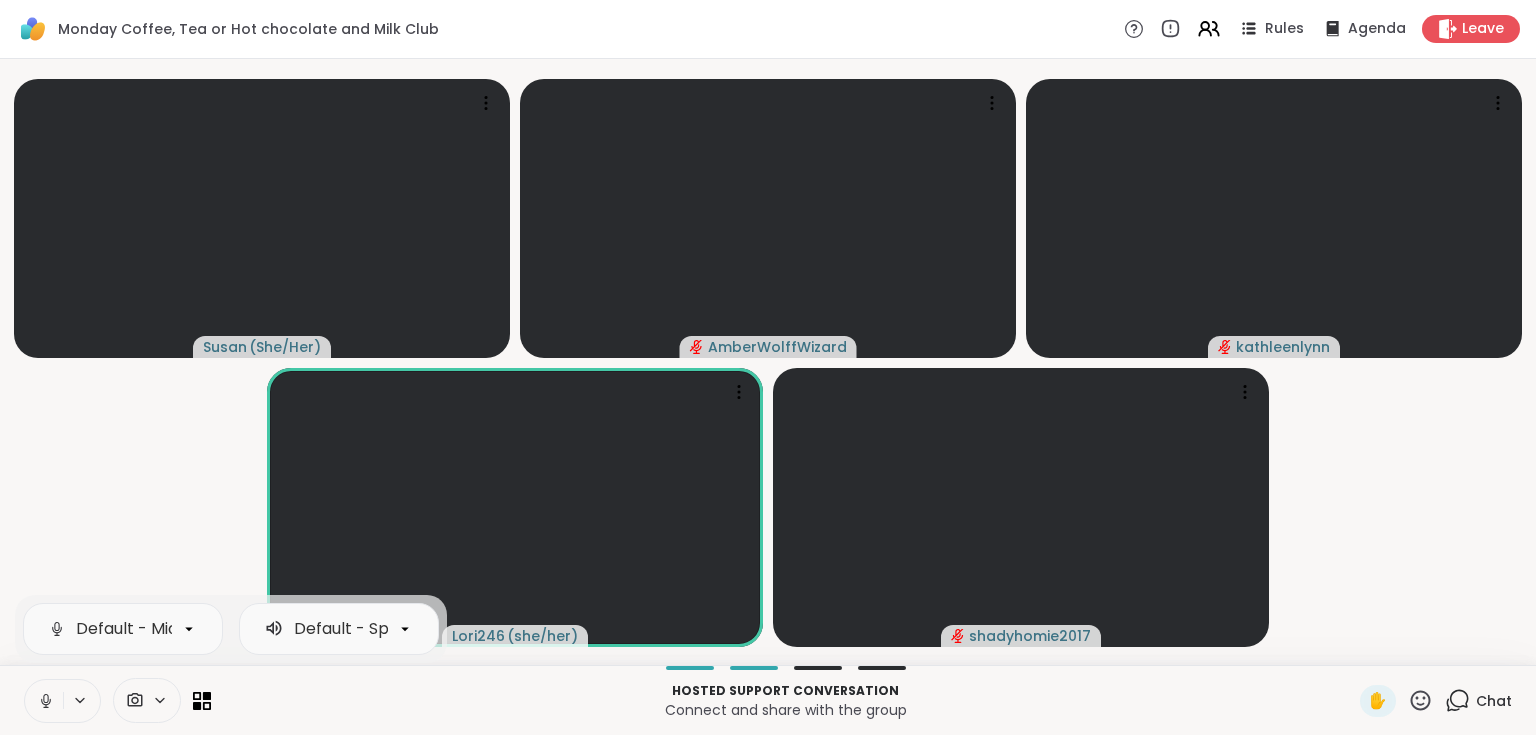 click at bounding box center (81, 700) 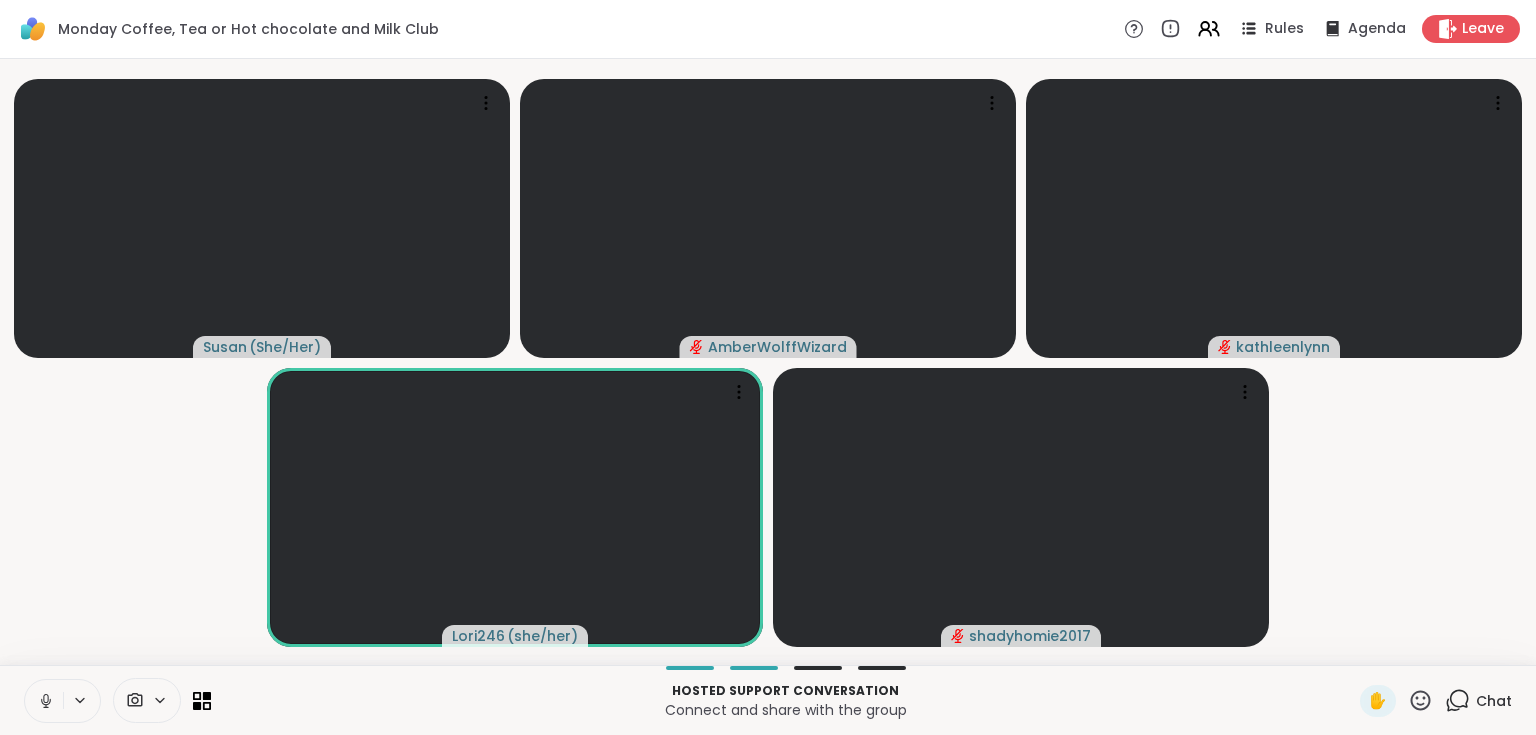 click 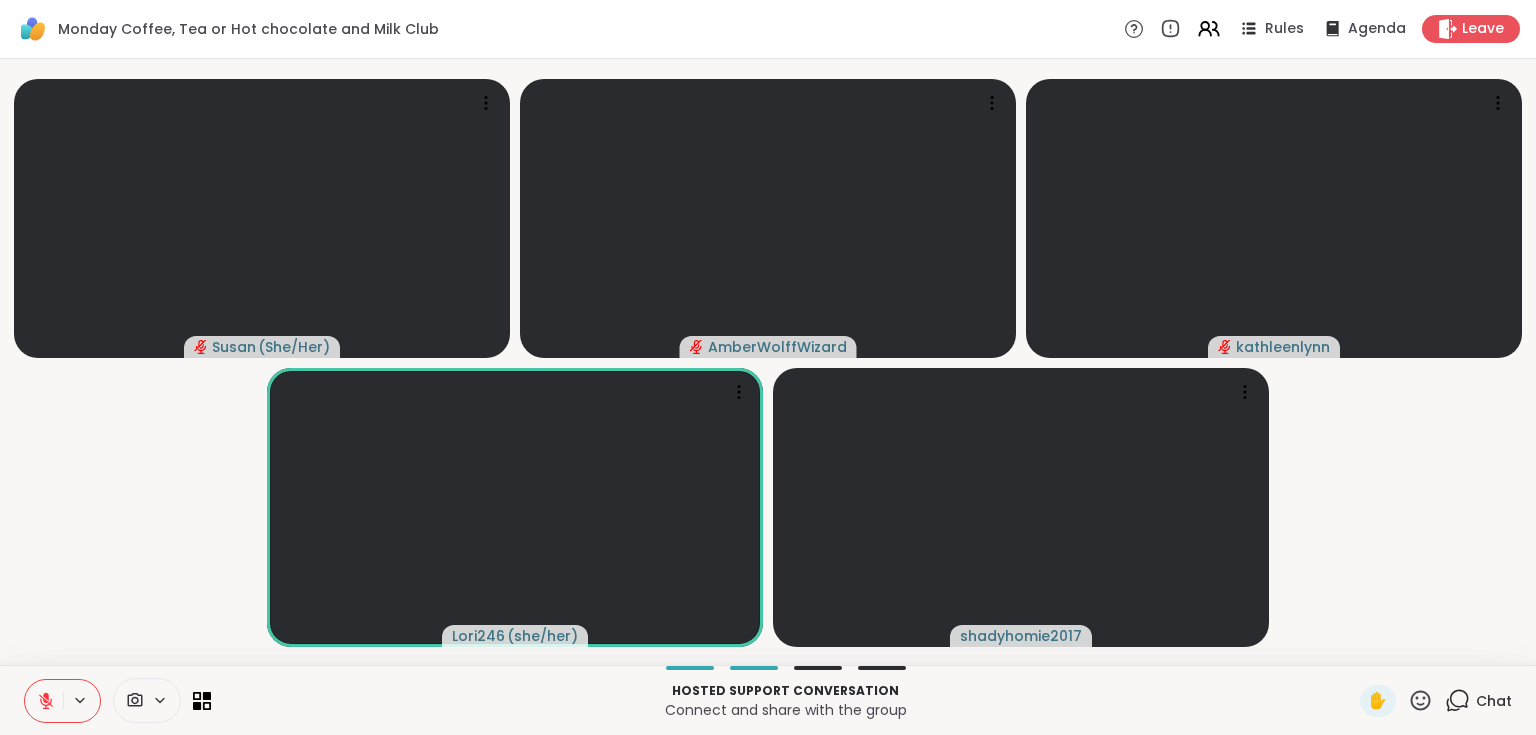 click 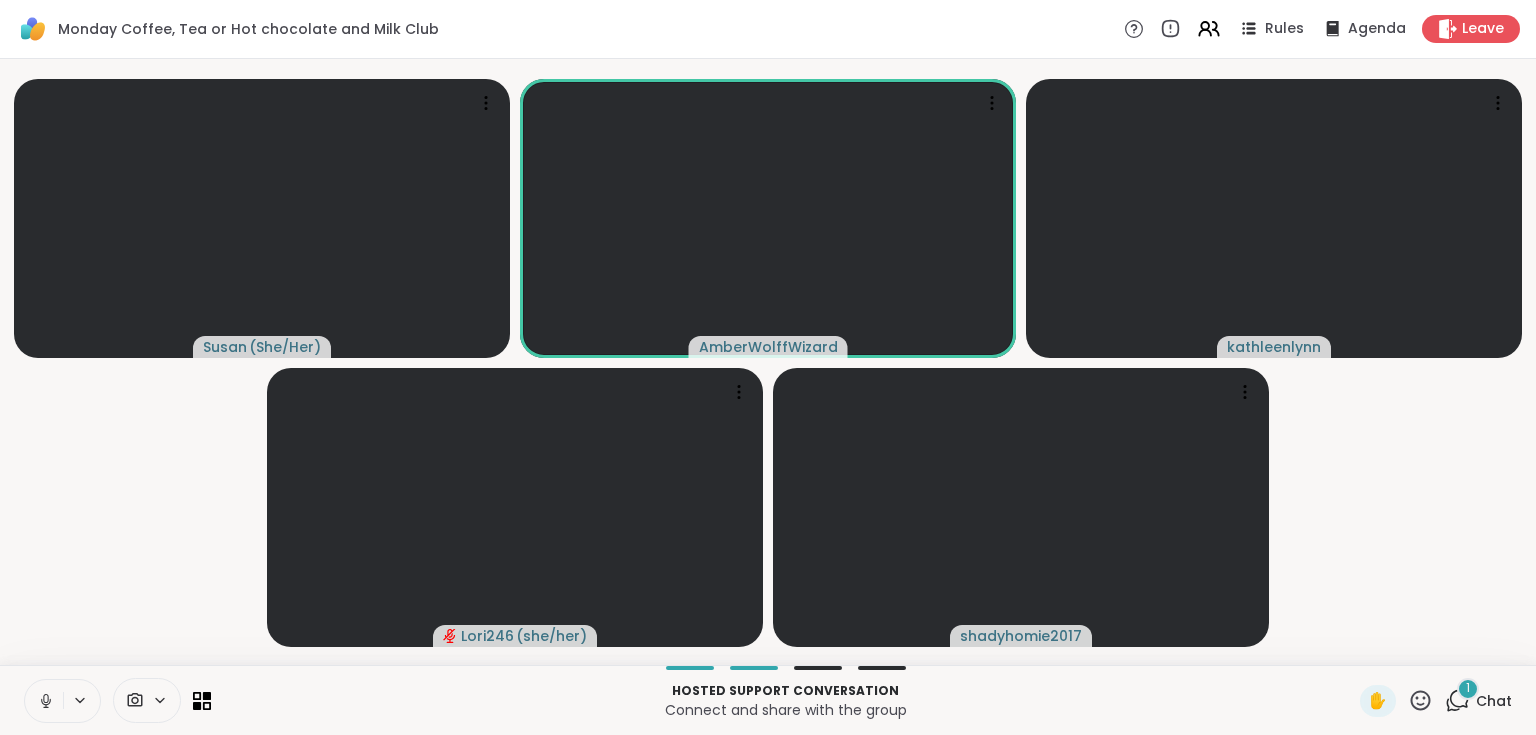 click 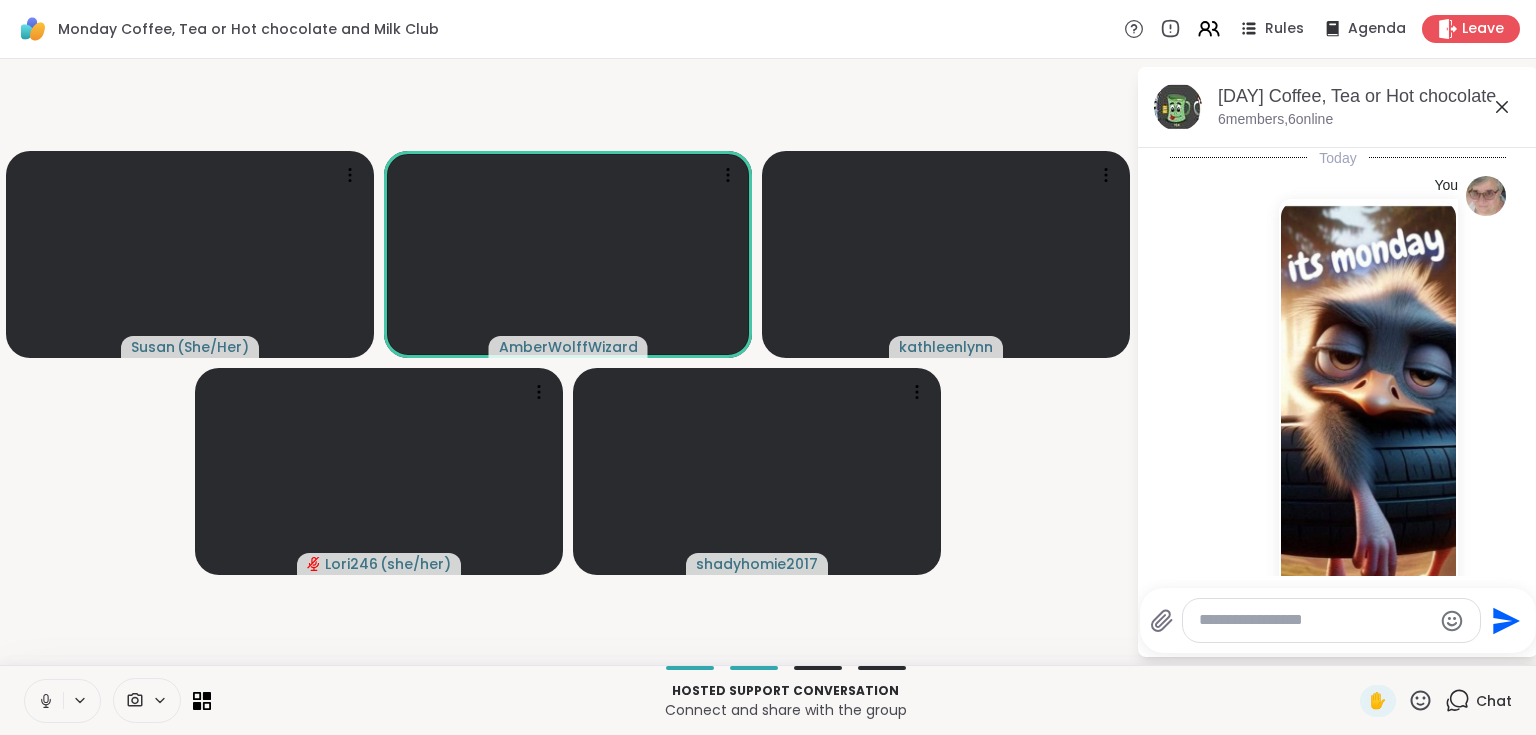 scroll, scrollTop: 552, scrollLeft: 0, axis: vertical 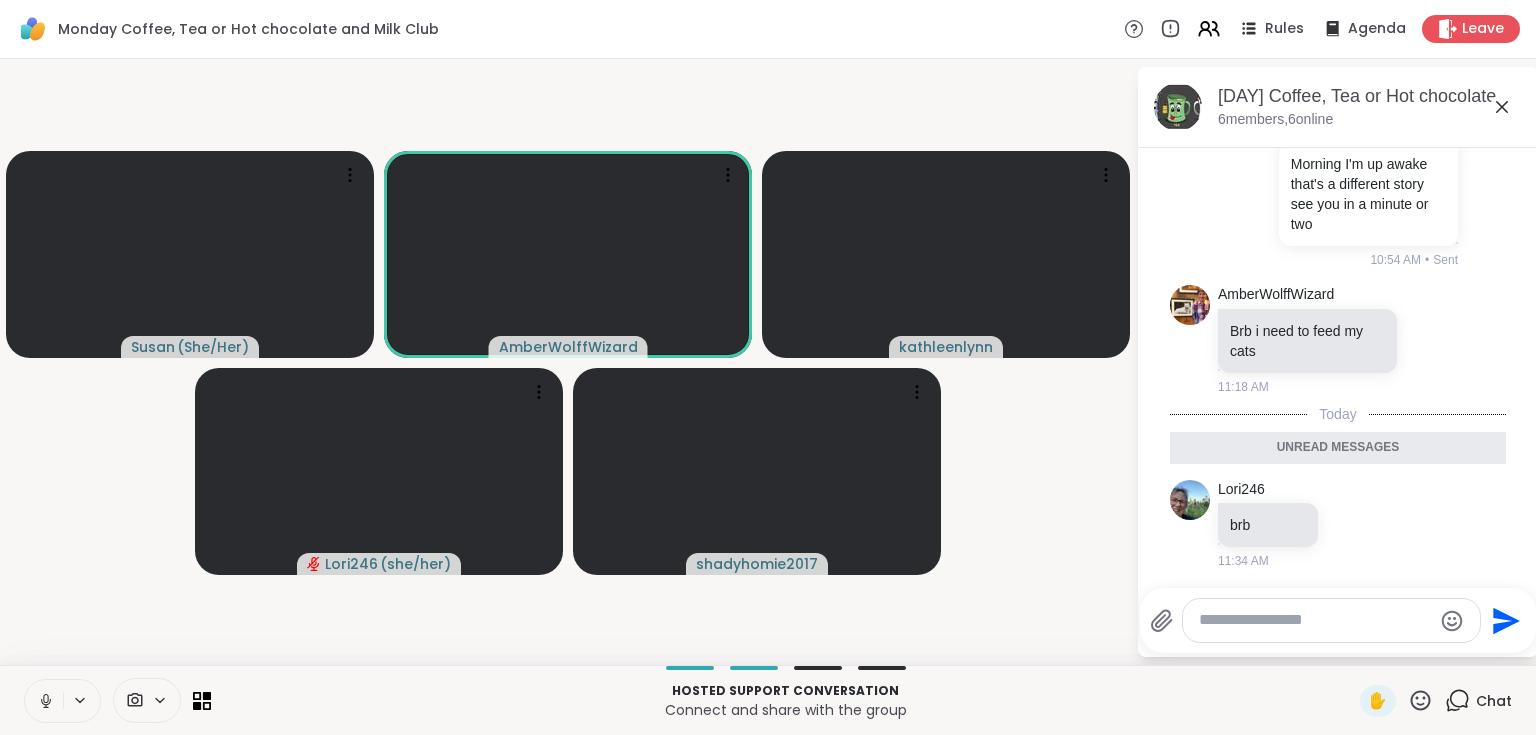 click 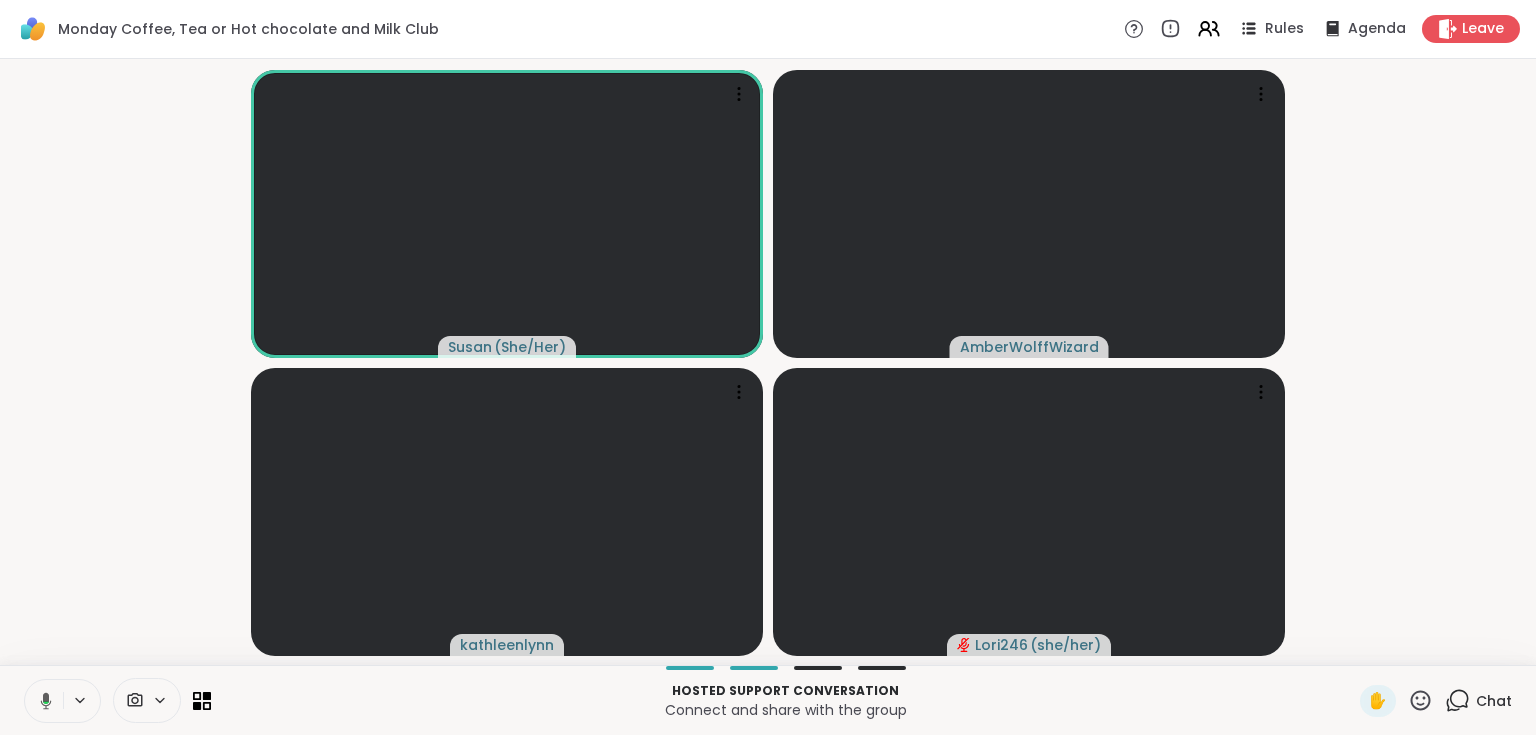 click 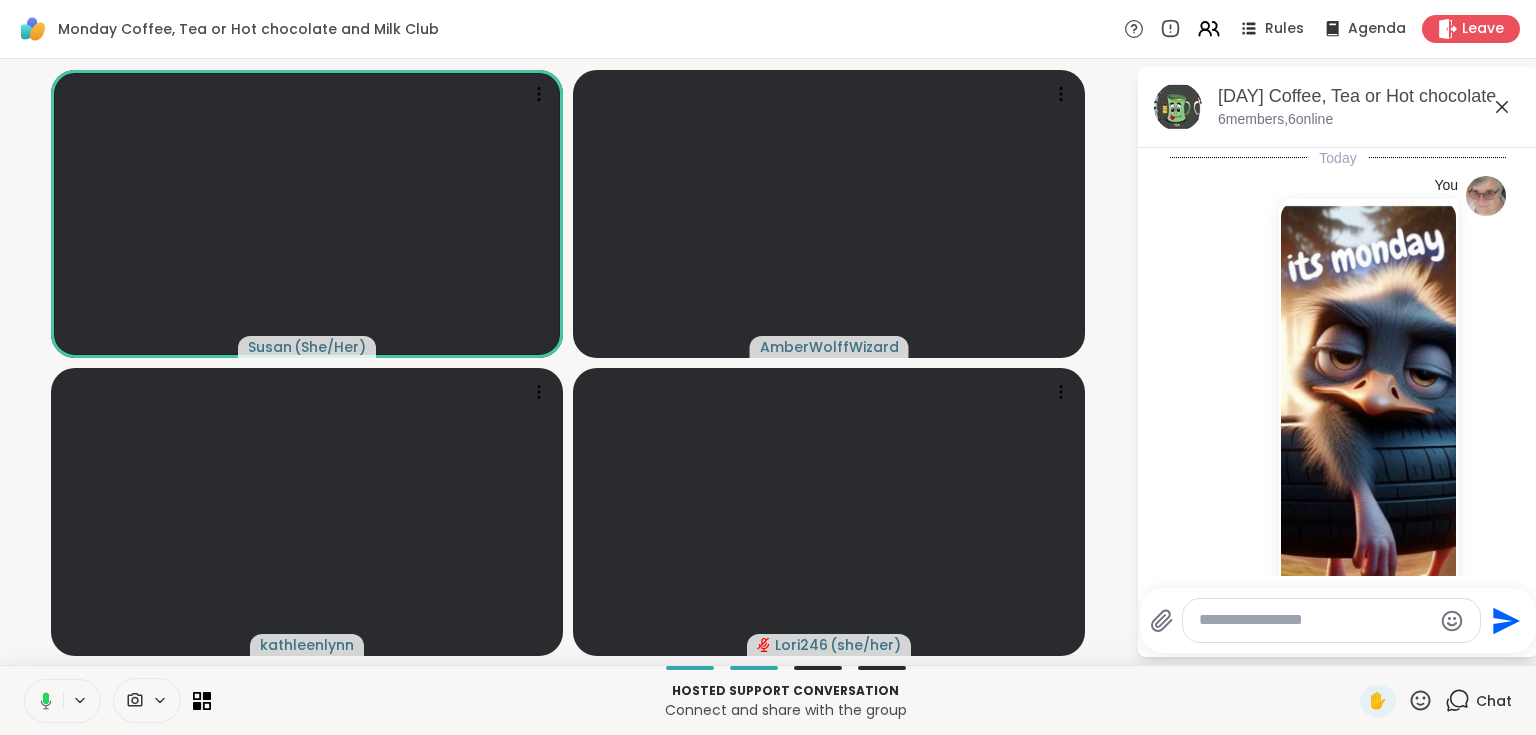 scroll, scrollTop: 484, scrollLeft: 0, axis: vertical 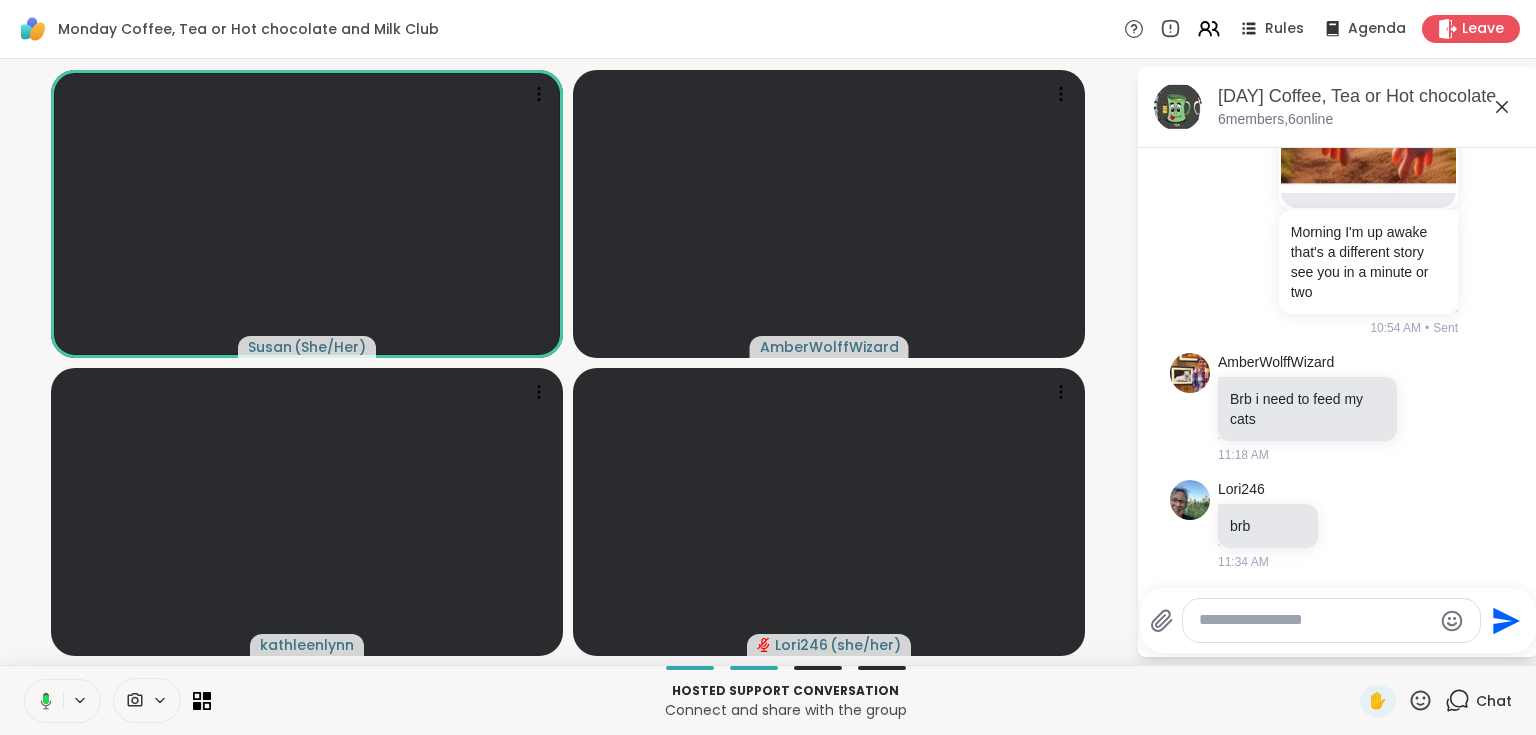 click 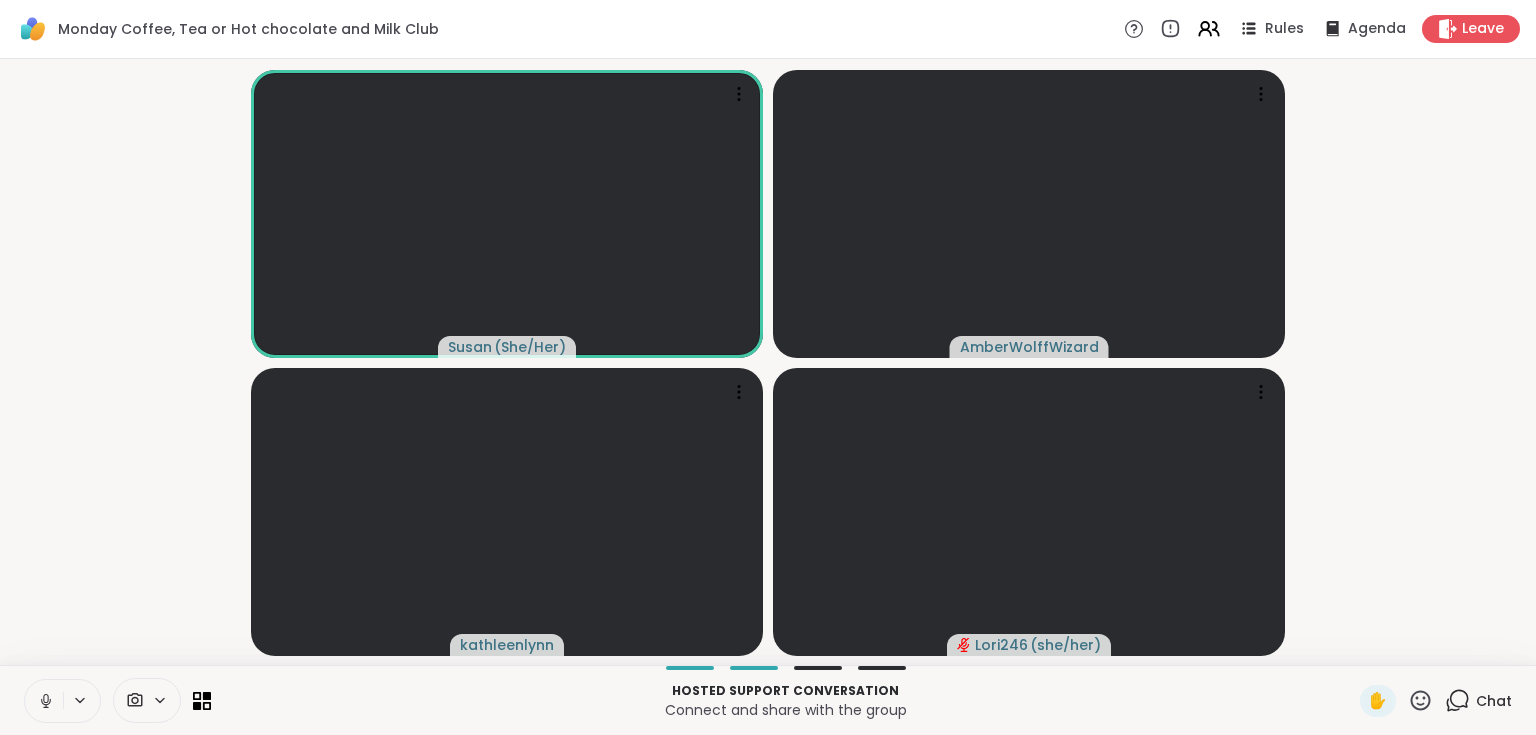 click 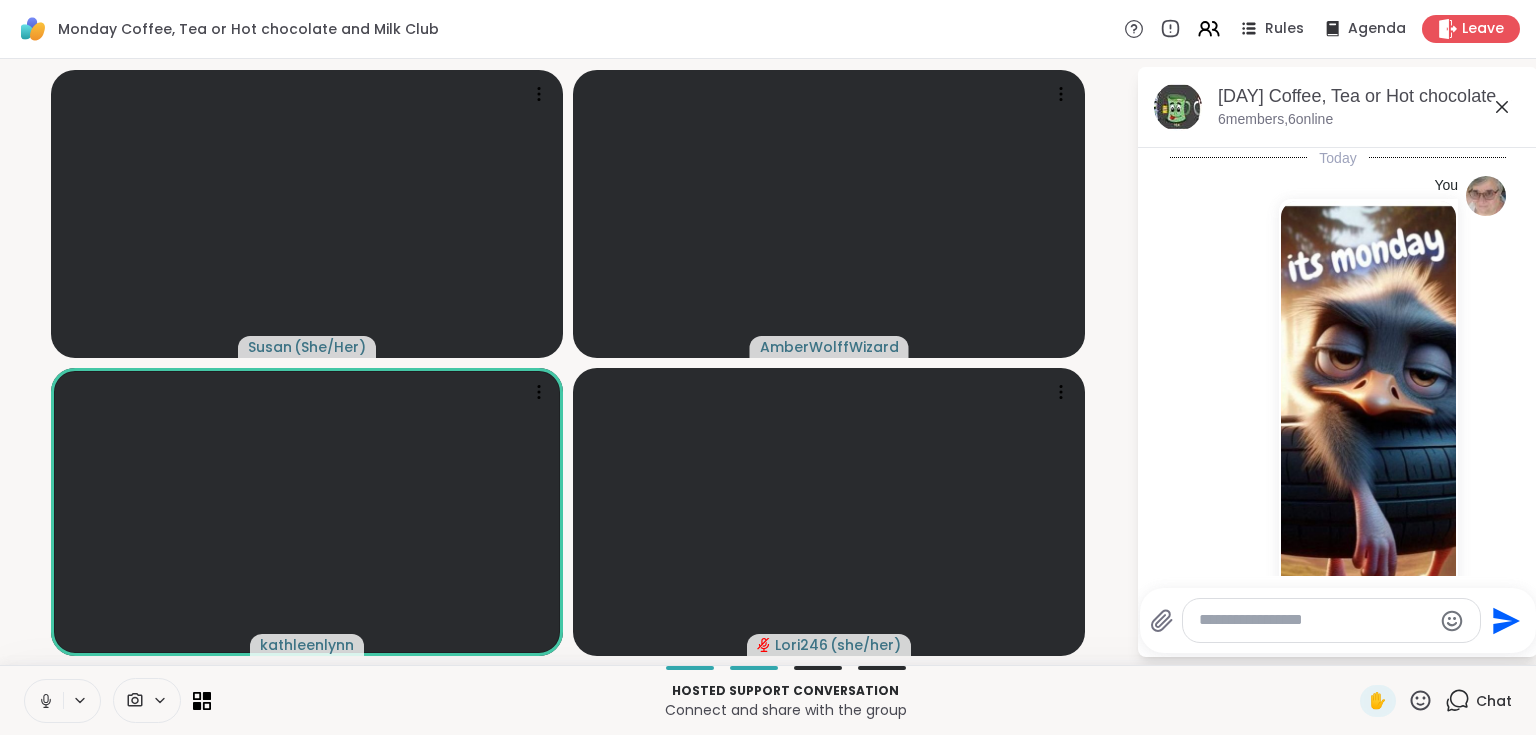 scroll, scrollTop: 484, scrollLeft: 0, axis: vertical 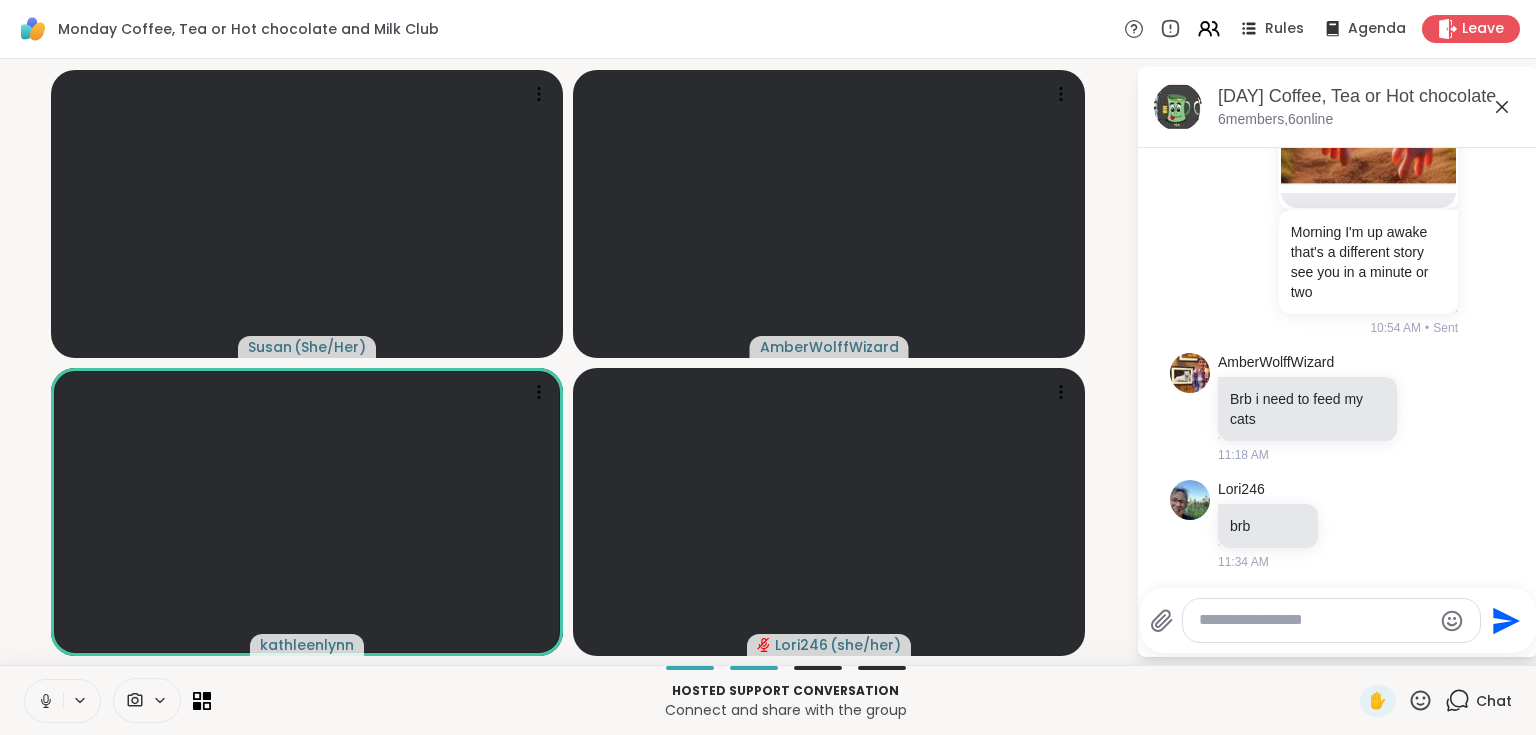 drag, startPoint x: 1272, startPoint y: 629, endPoint x: 1281, endPoint y: 642, distance: 15.811388 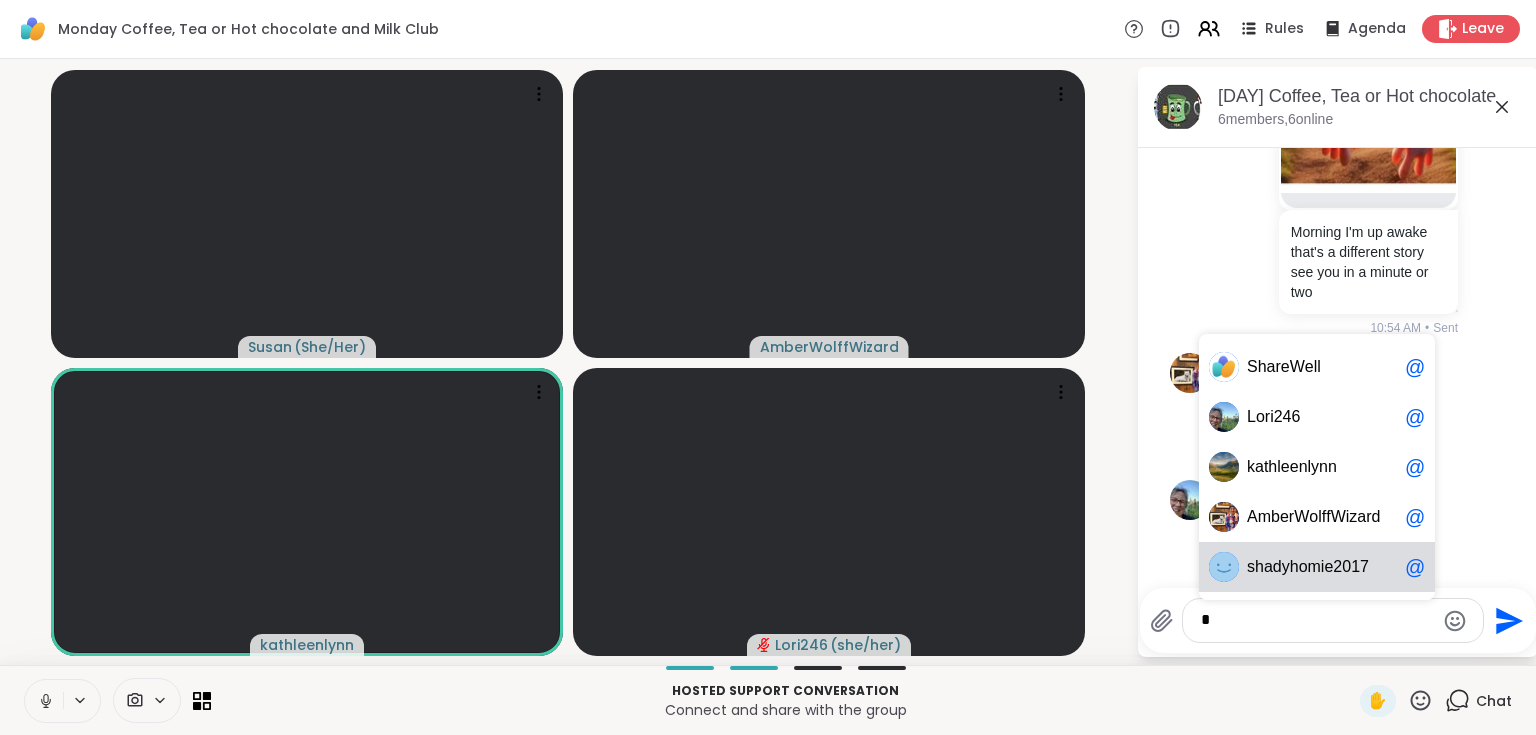 click on "d" at bounding box center [1277, 567] 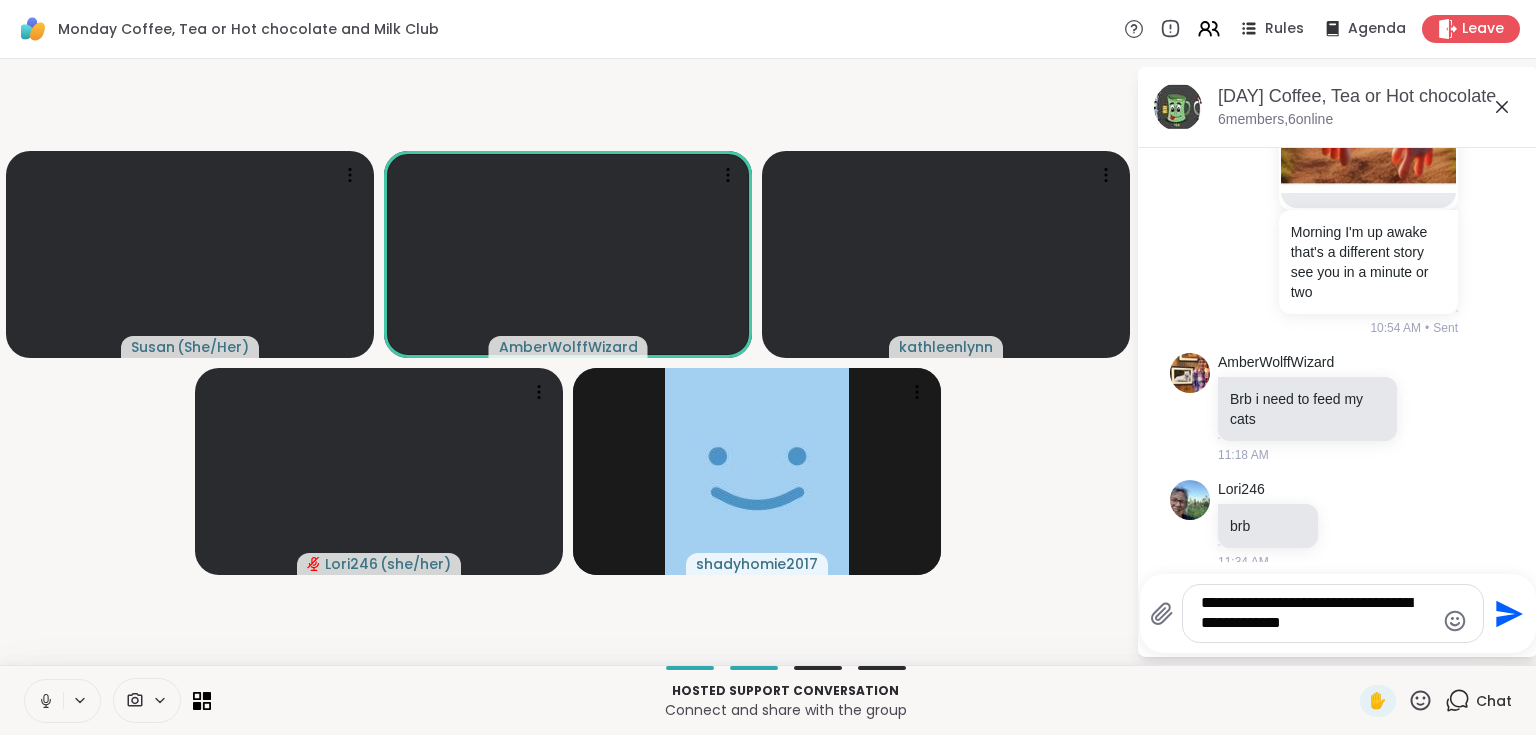 type on "**********" 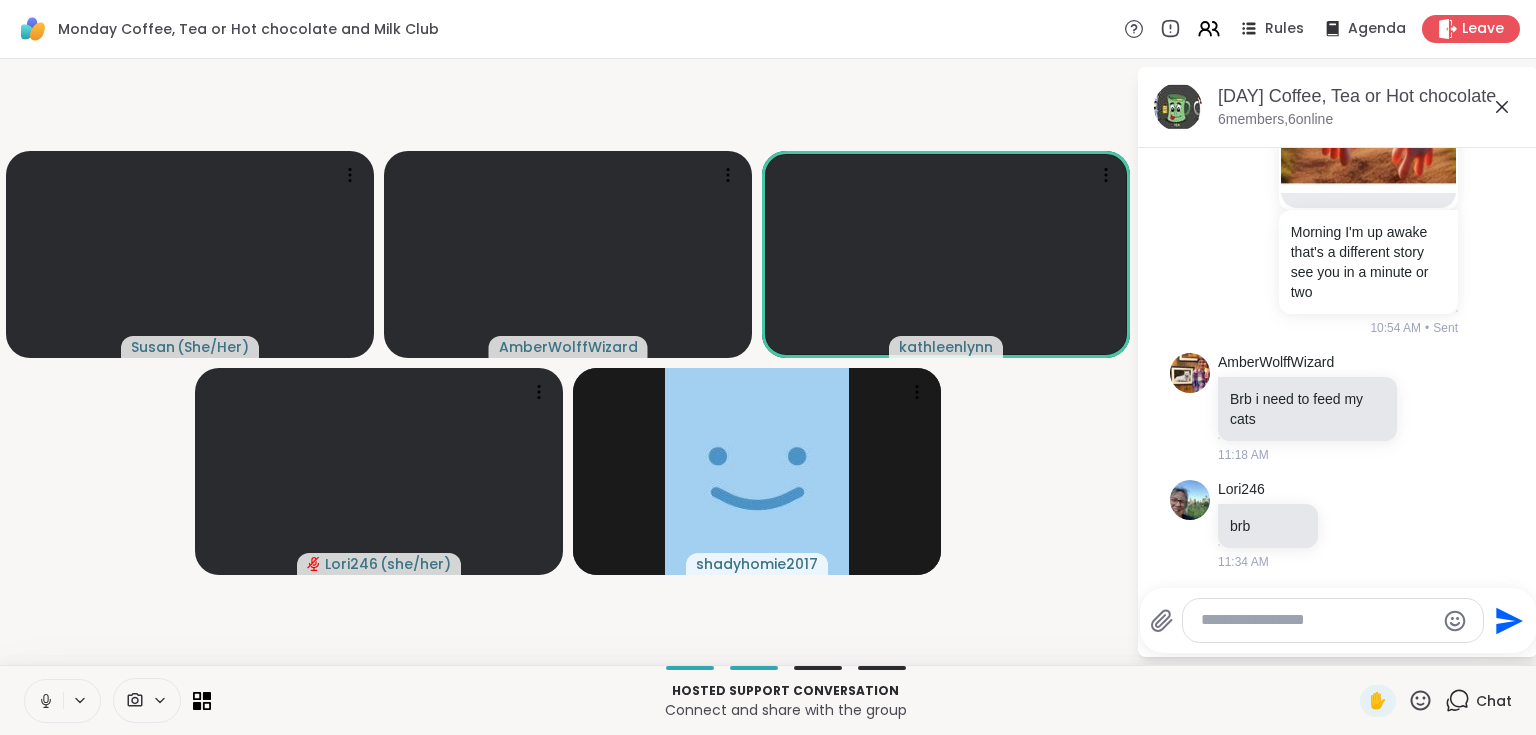 scroll, scrollTop: 630, scrollLeft: 0, axis: vertical 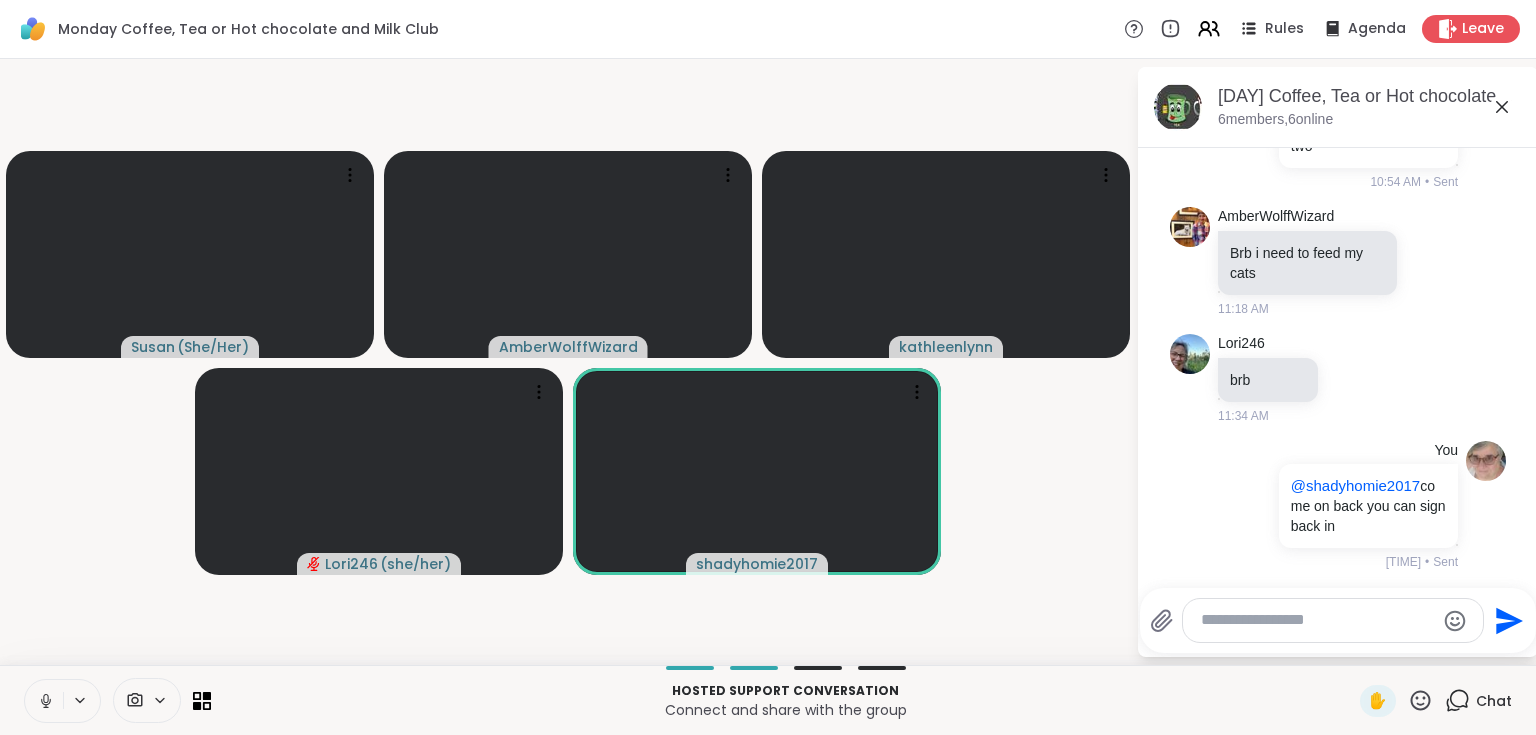 type 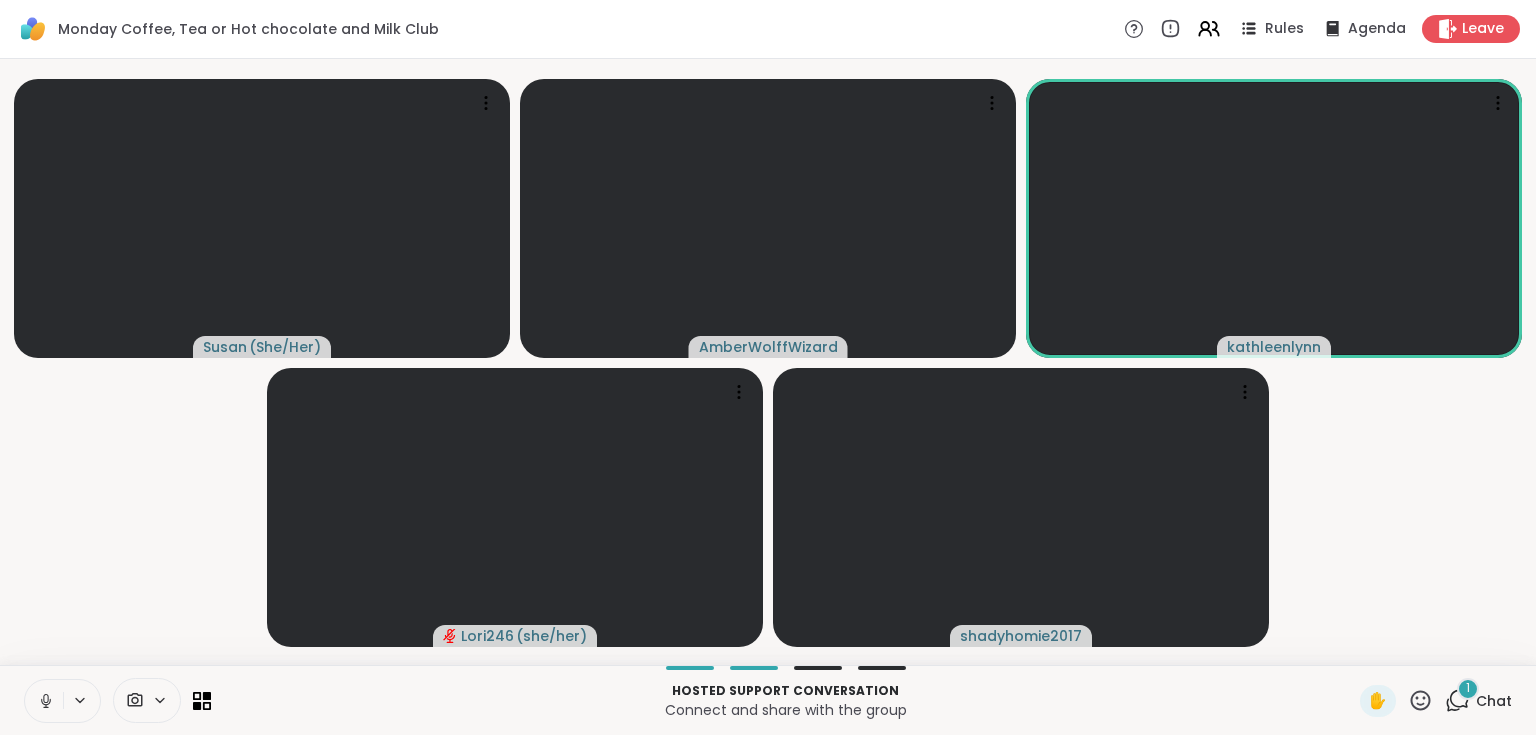 click on "Chat" at bounding box center [1494, 701] 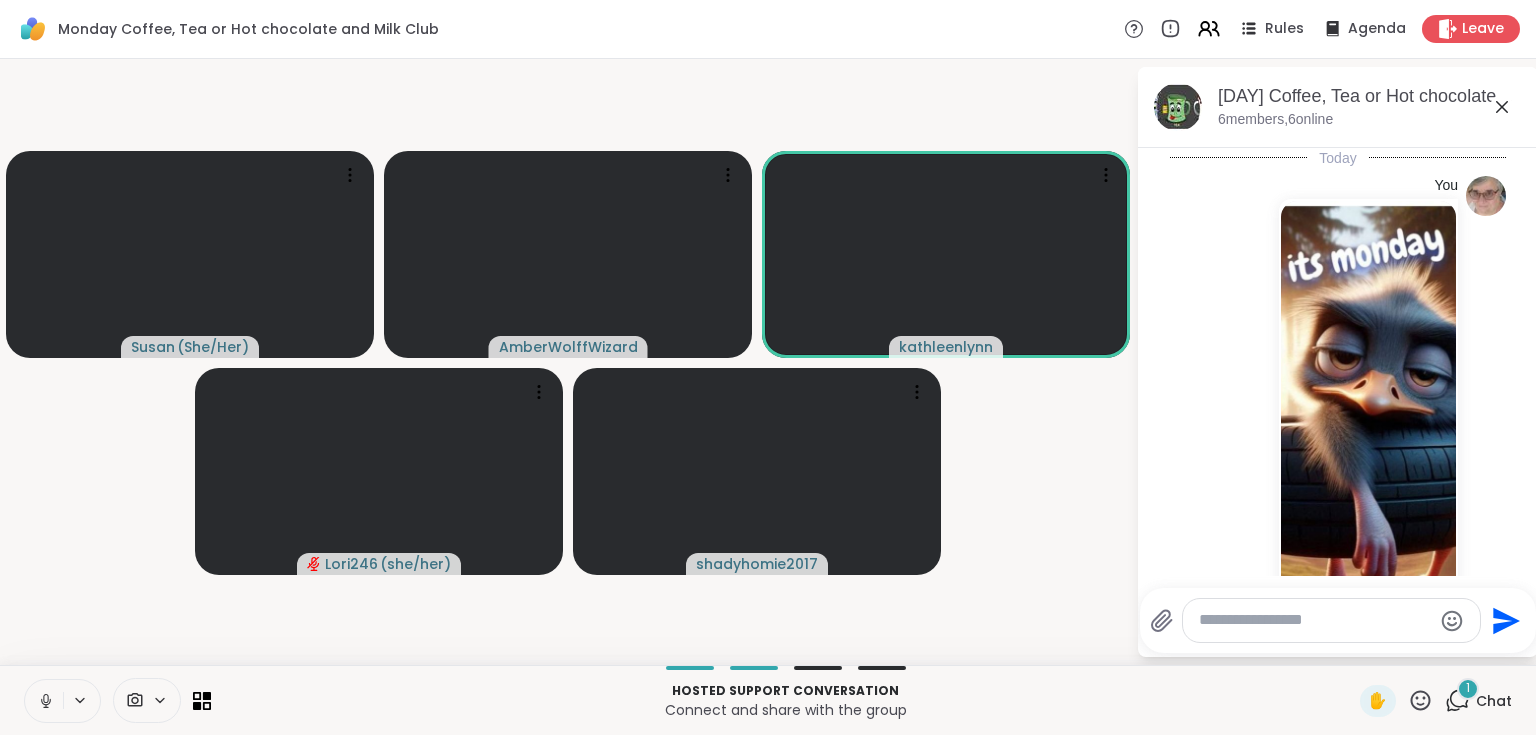 scroll, scrollTop: 1190, scrollLeft: 0, axis: vertical 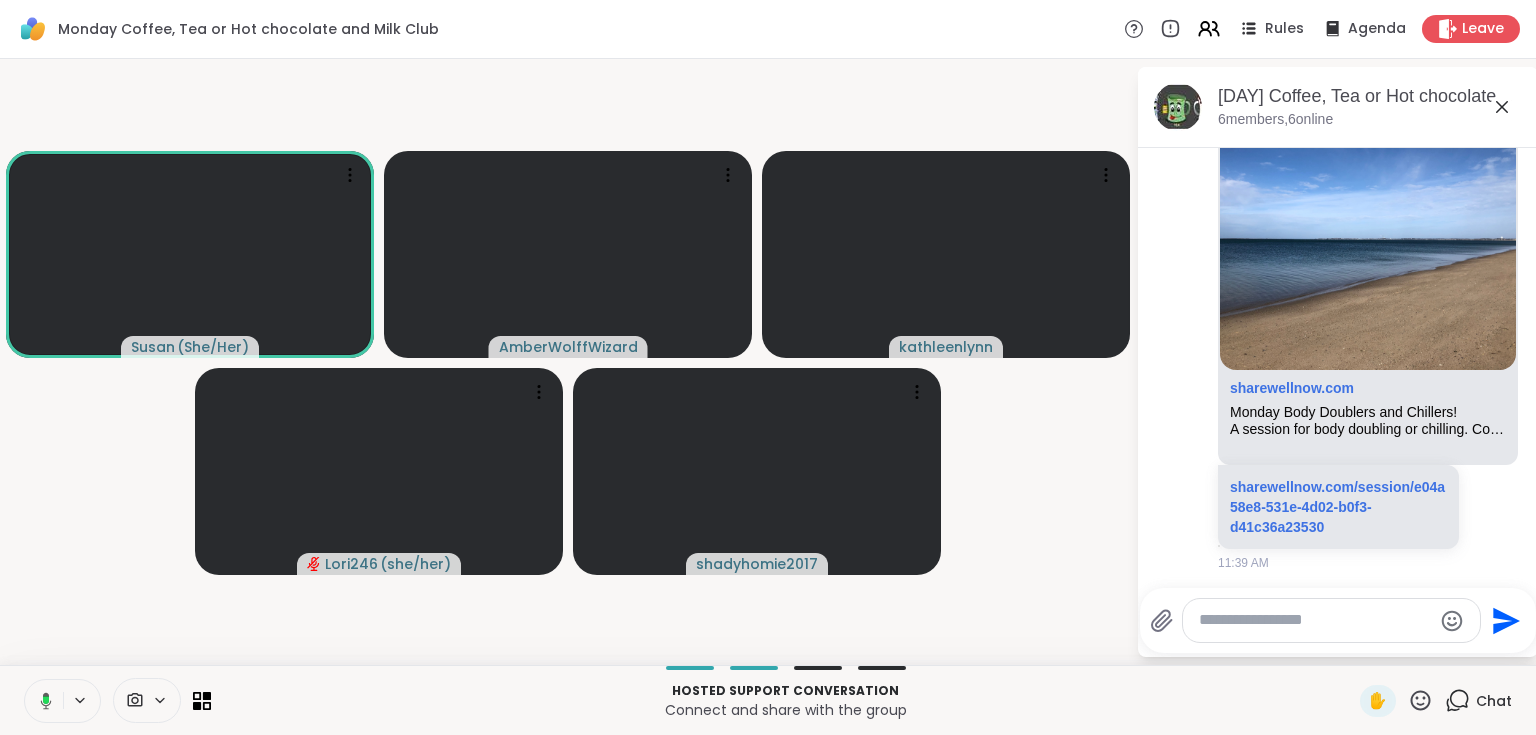 click 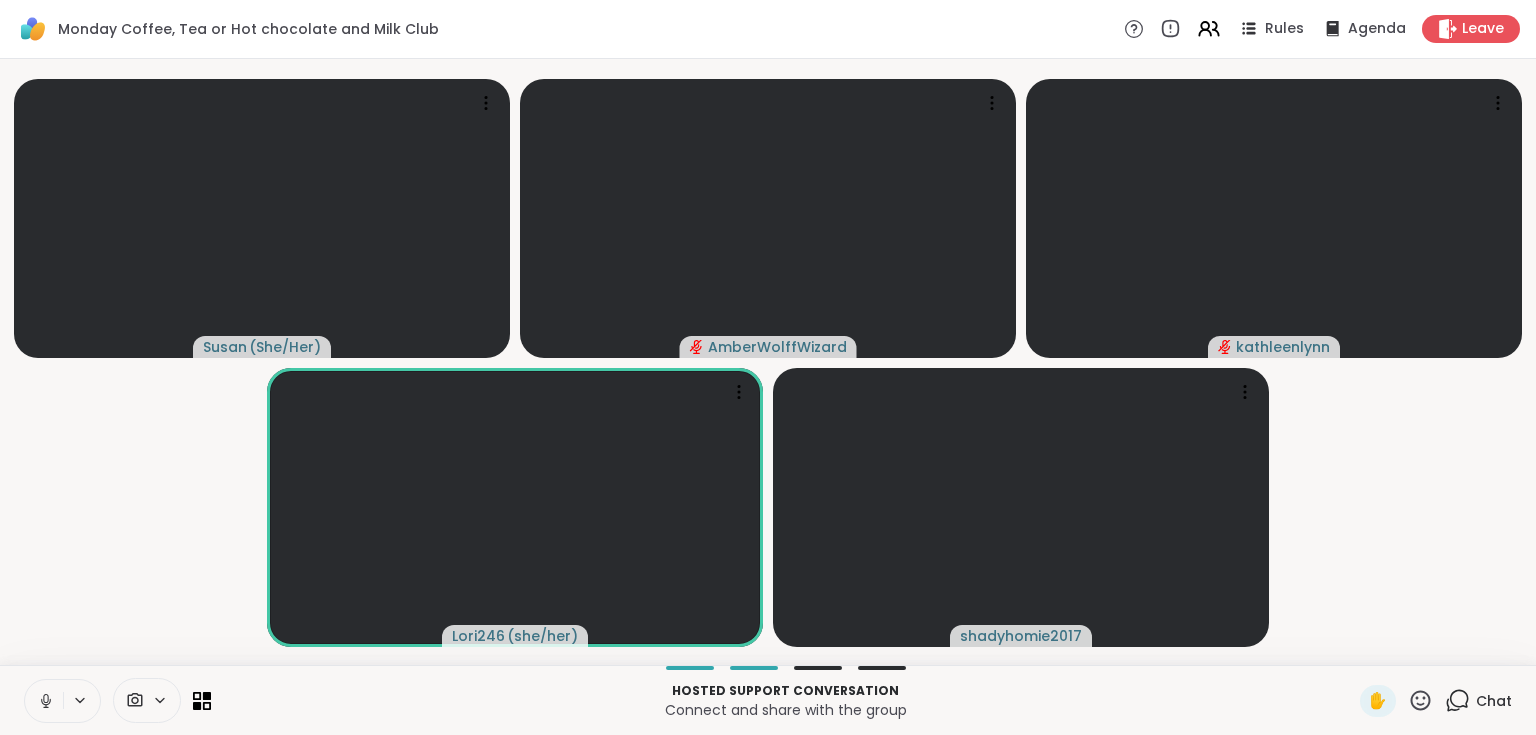click 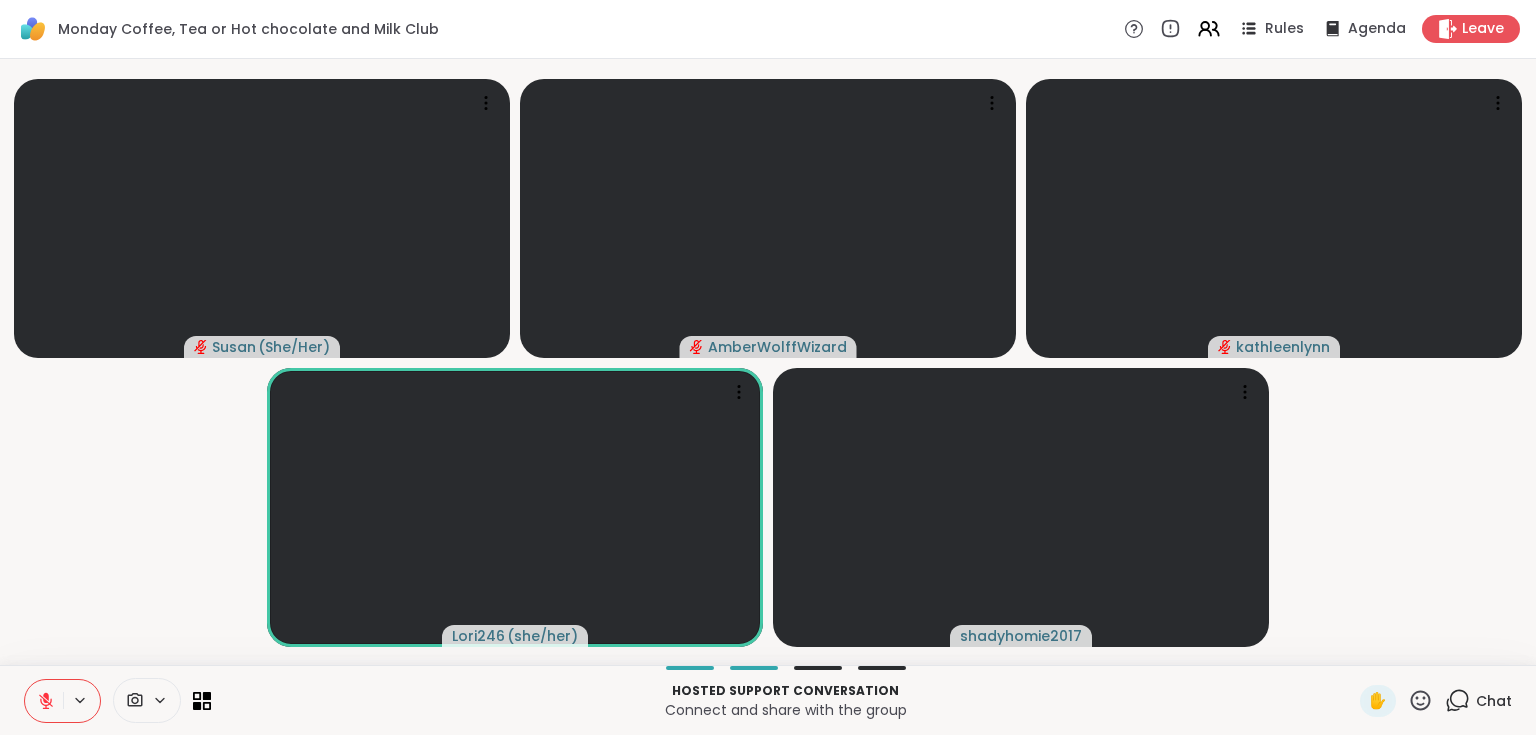 click 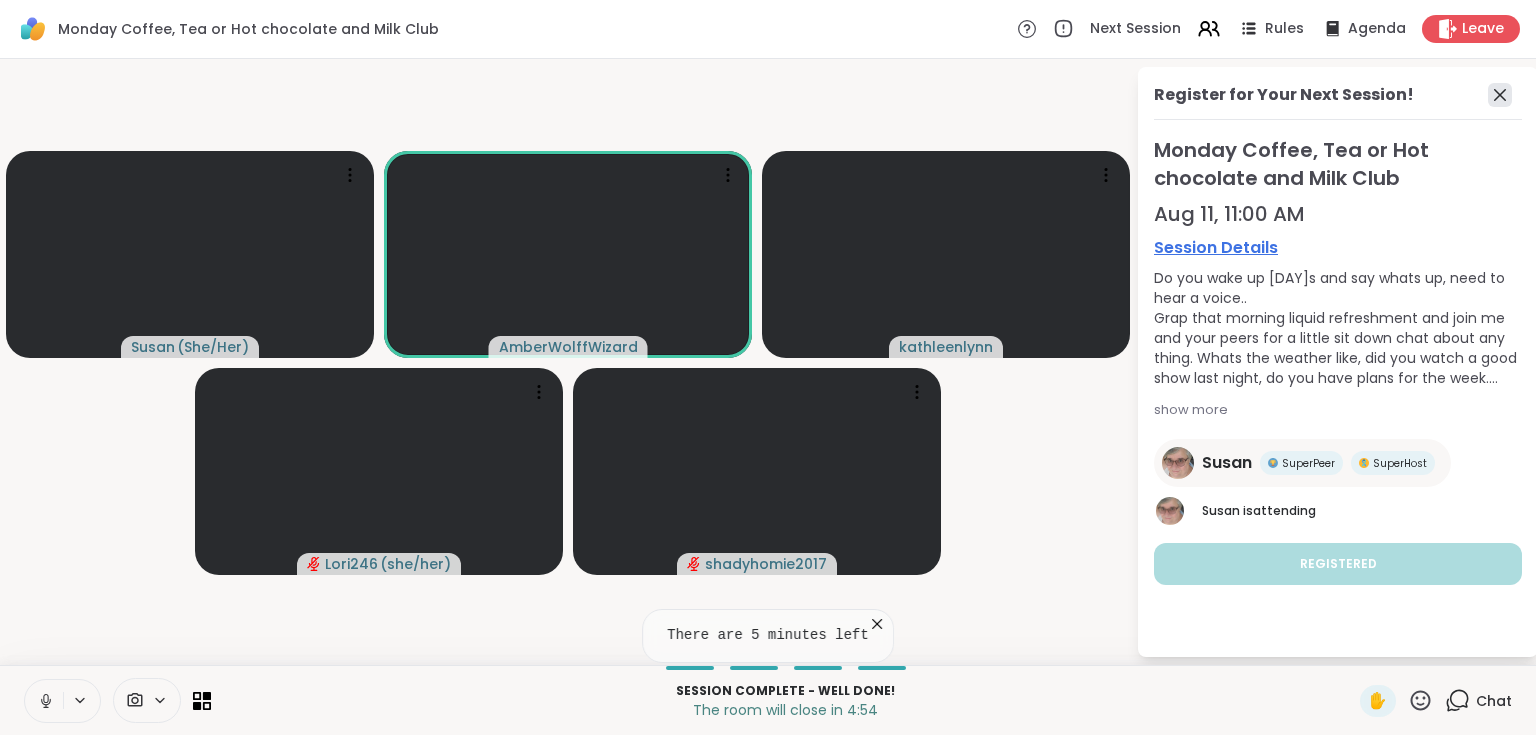 click 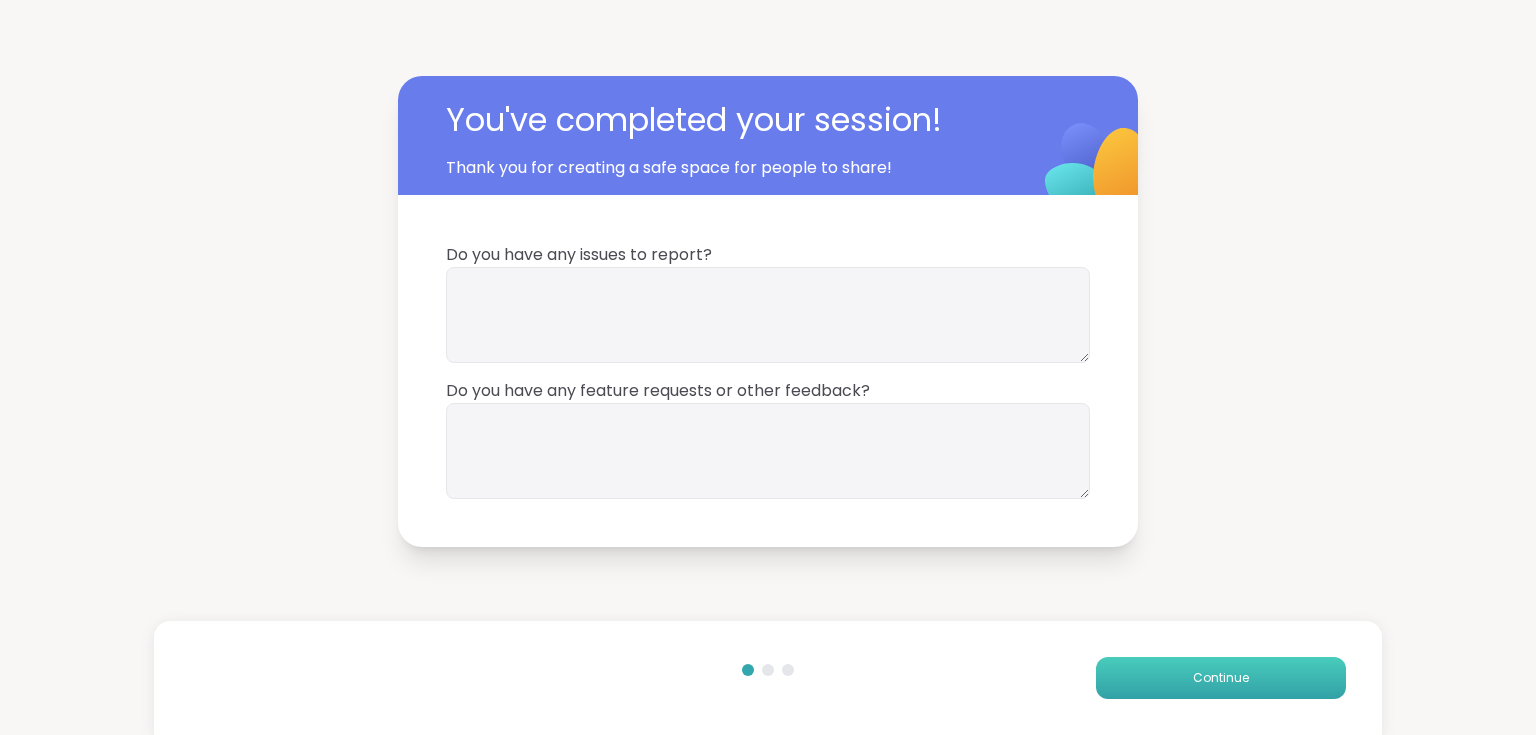 click on "Continue" at bounding box center [1221, 678] 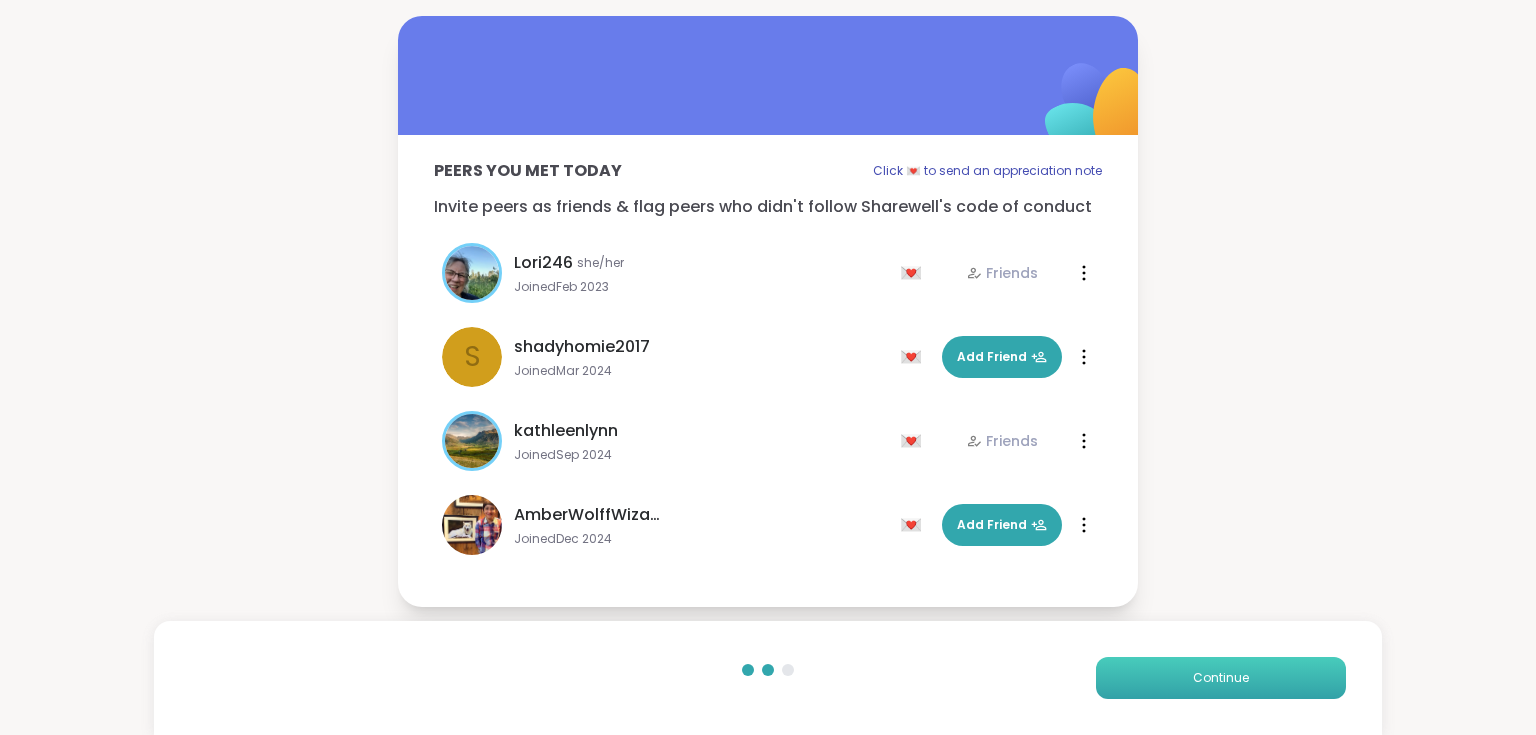 click on "Continue" at bounding box center (1221, 678) 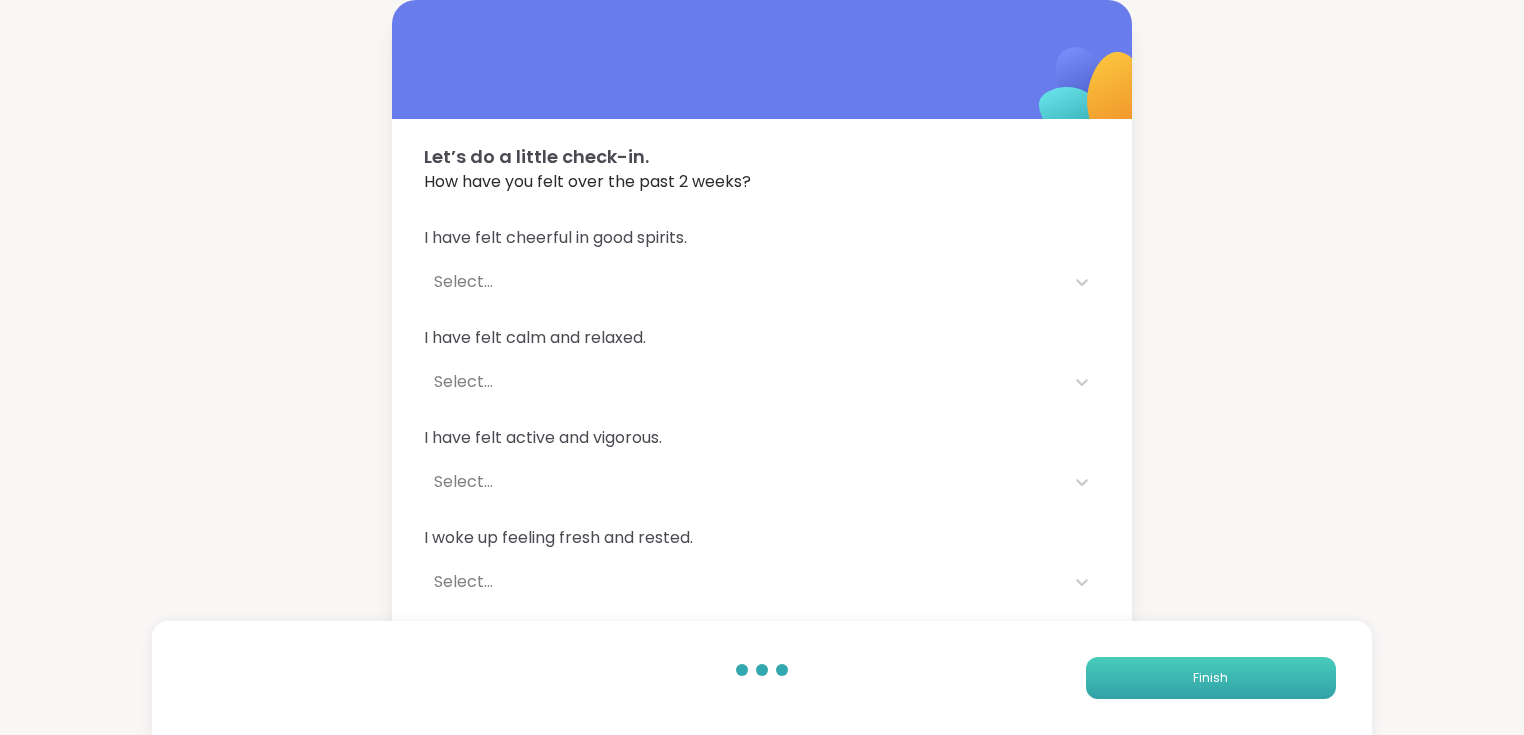 click on "Finish" at bounding box center (1211, 678) 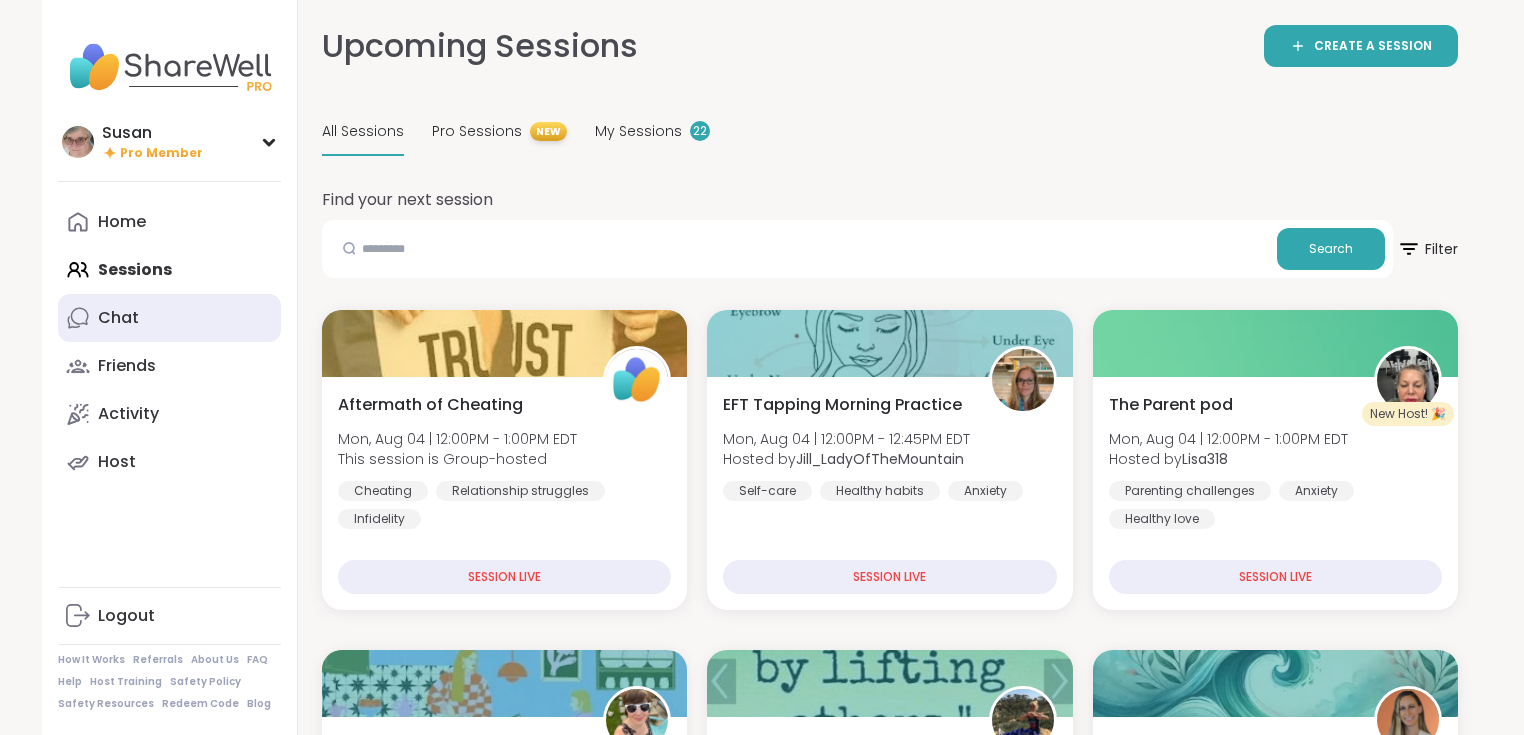 click on "Chat" at bounding box center (118, 318) 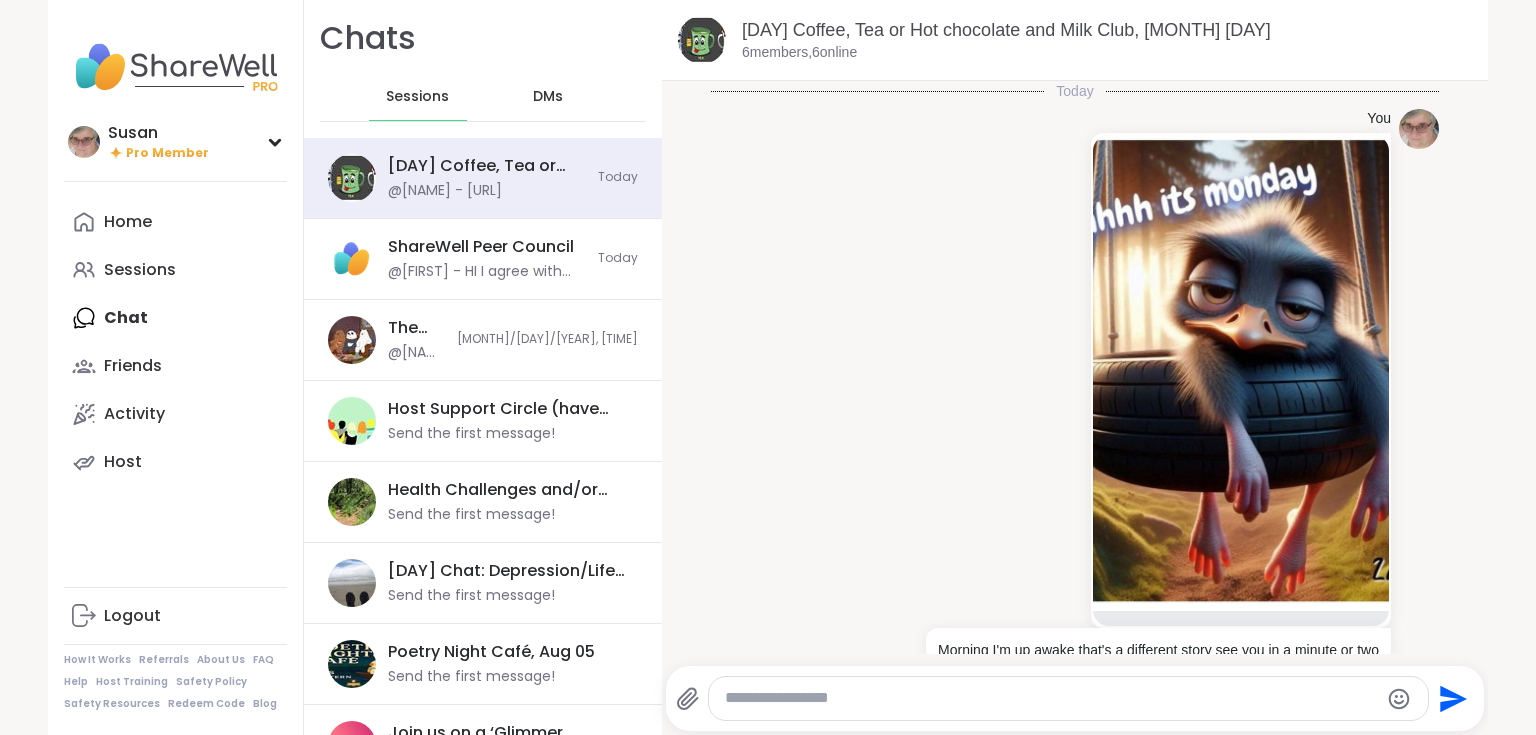 scroll, scrollTop: 859, scrollLeft: 0, axis: vertical 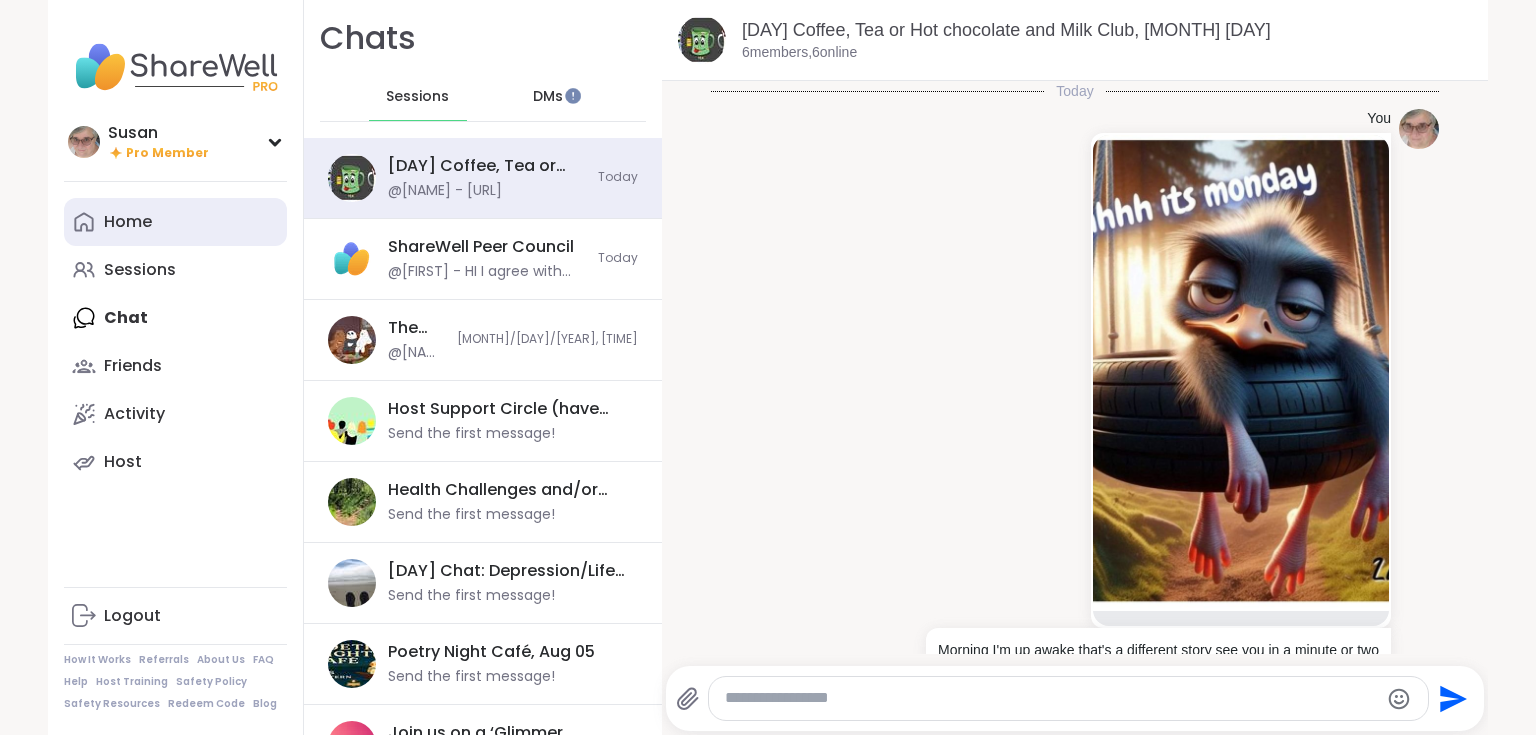 click on "Home" at bounding box center (175, 222) 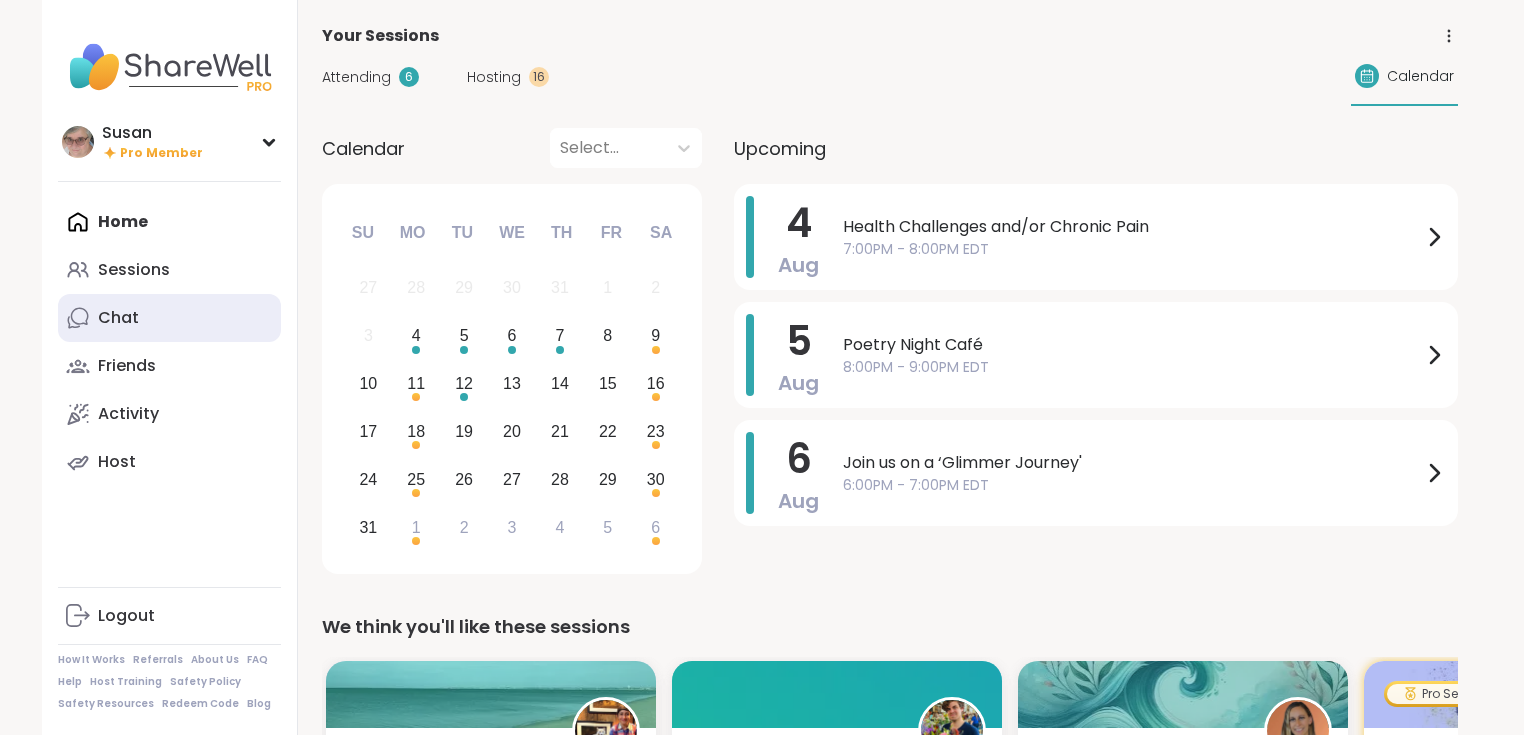 click on "Chat" at bounding box center (169, 318) 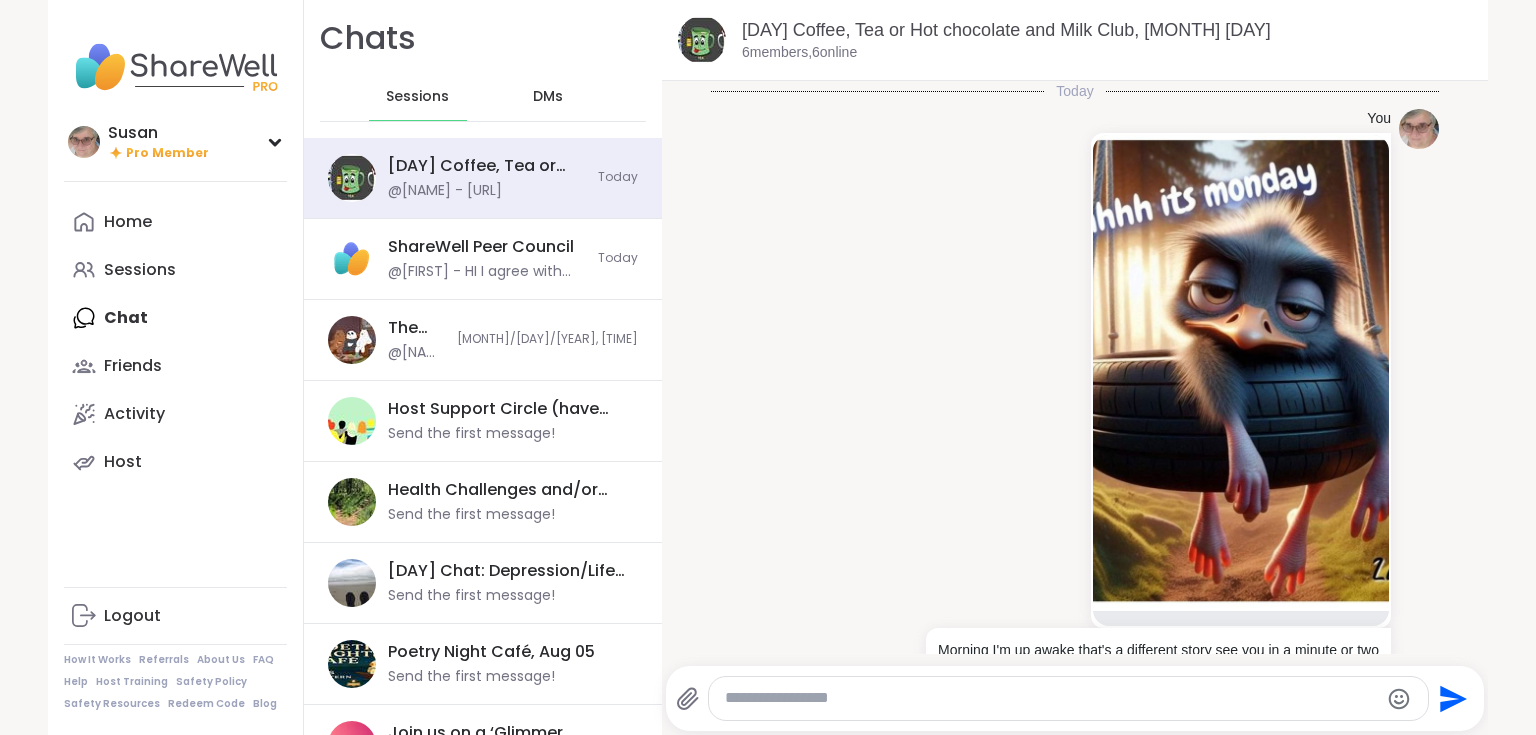 scroll, scrollTop: 0, scrollLeft: 0, axis: both 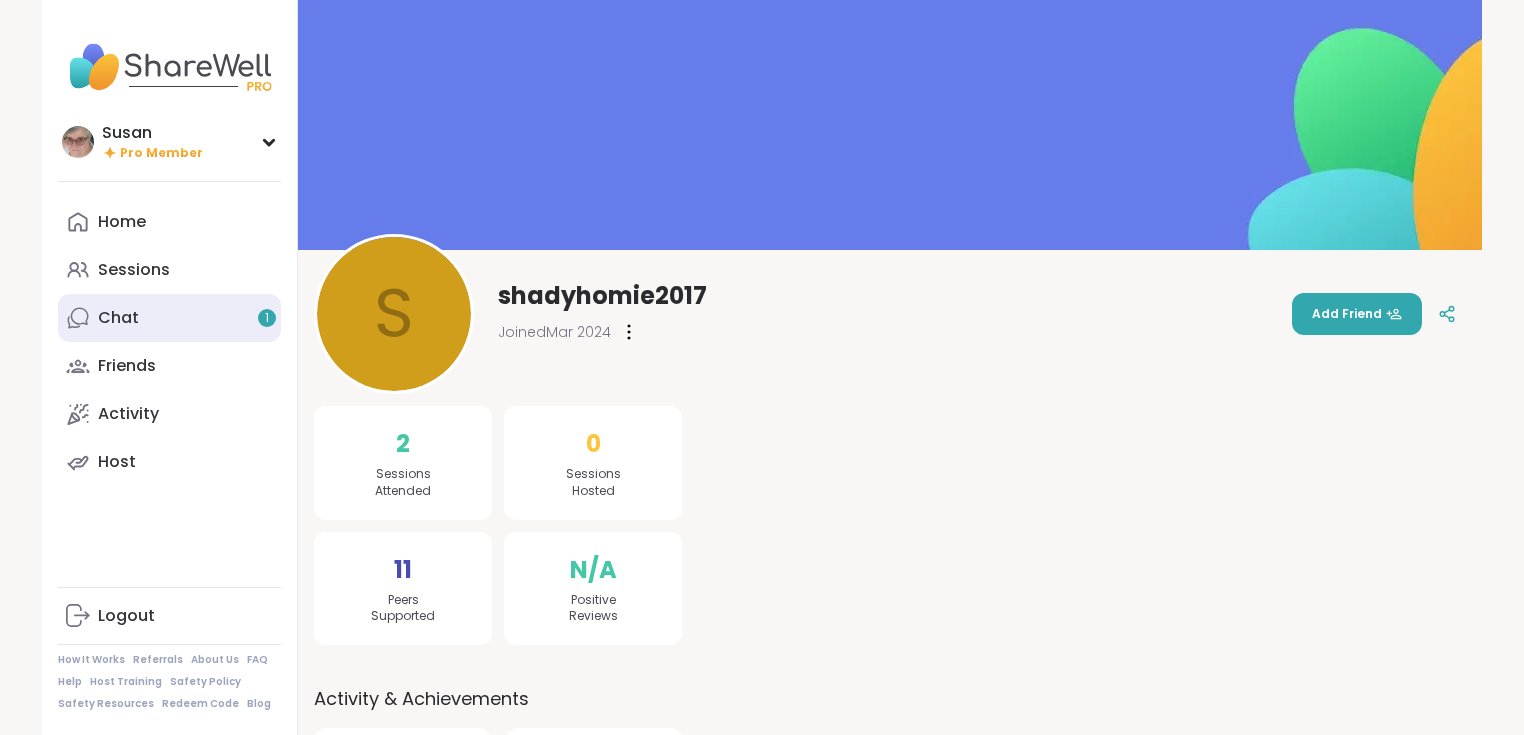drag, startPoint x: 119, startPoint y: 223, endPoint x: 248, endPoint y: 298, distance: 149.21796 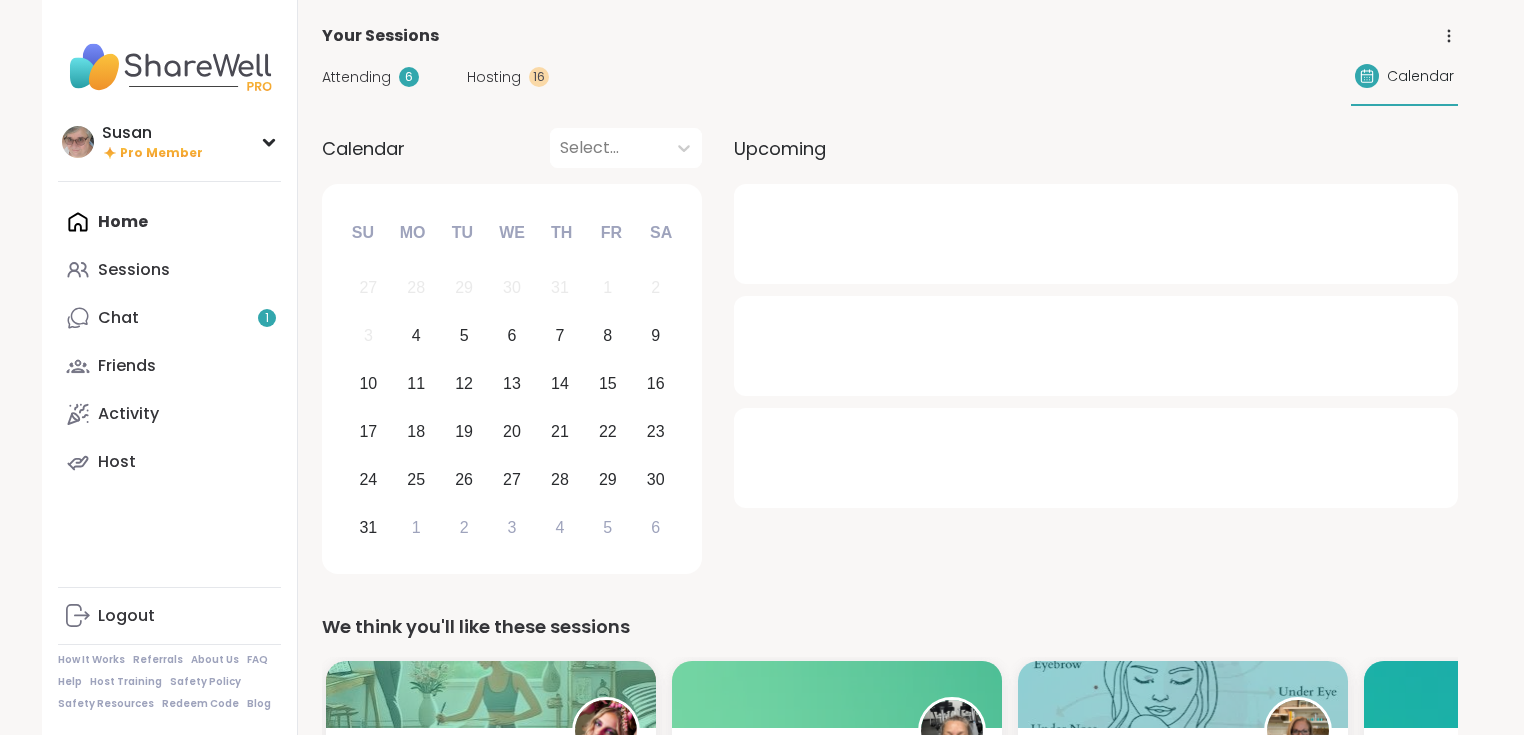 click at bounding box center [1096, 234] 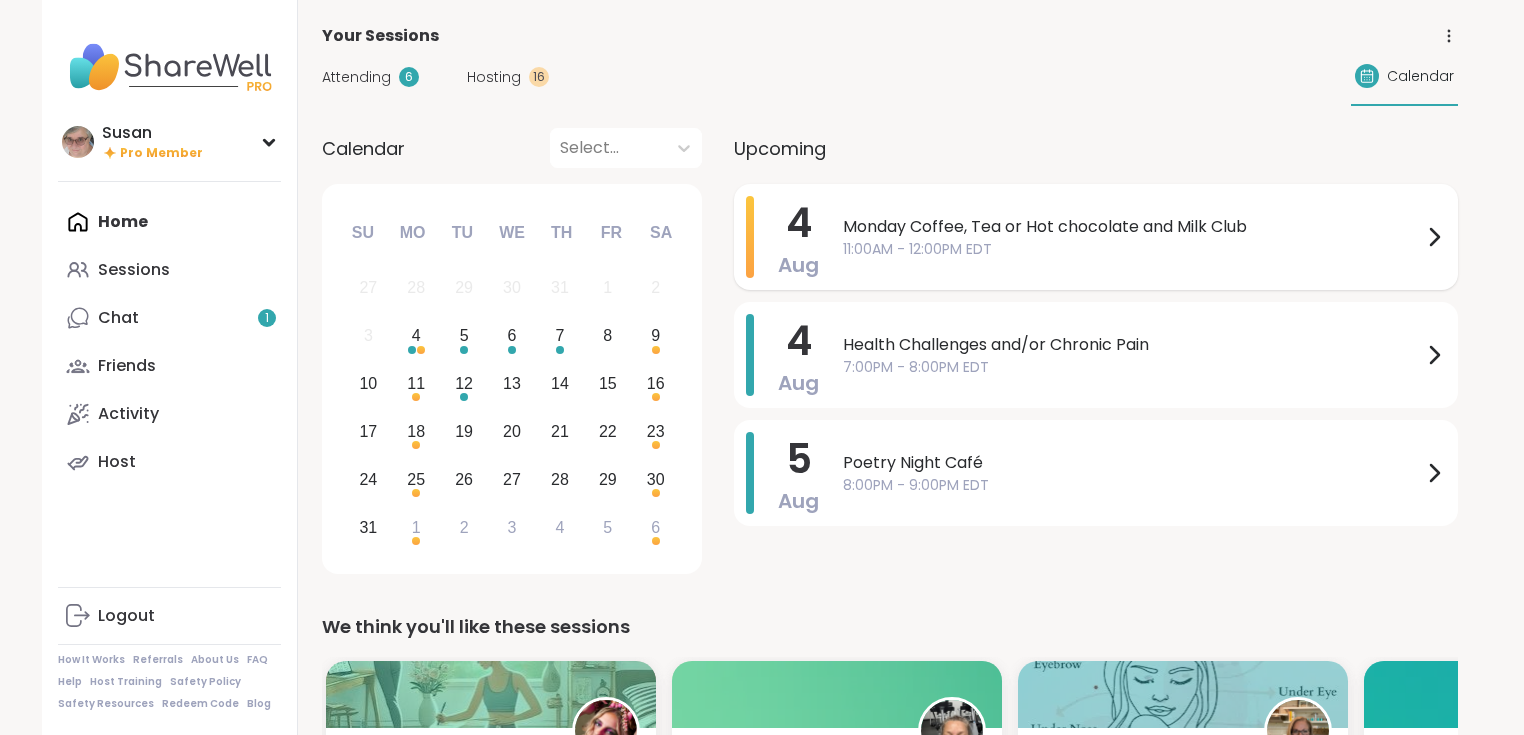 click on "Monday Coffee, Tea or Hot chocolate and Milk Club" at bounding box center [1132, 227] 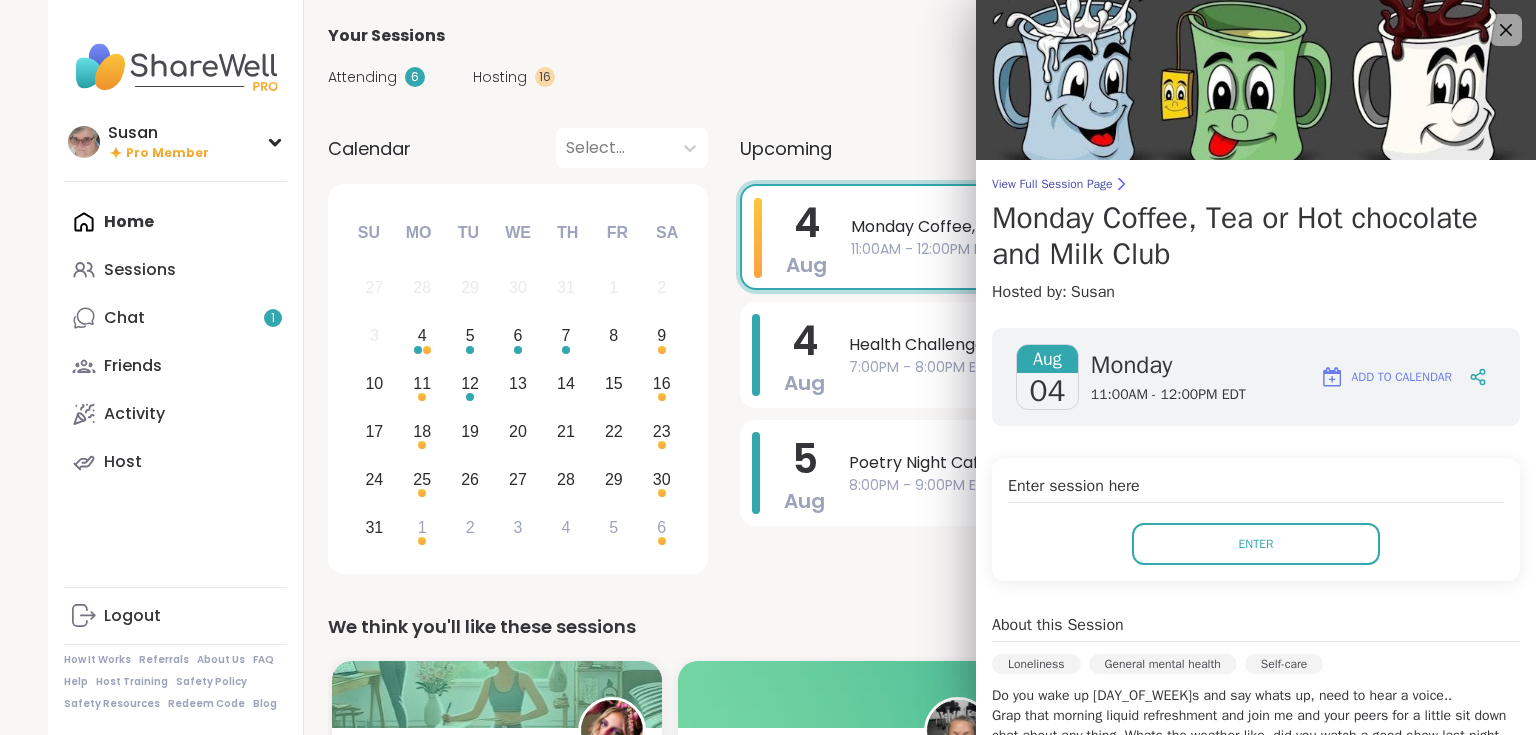 click on "View Full Session Page" at bounding box center (1256, 184) 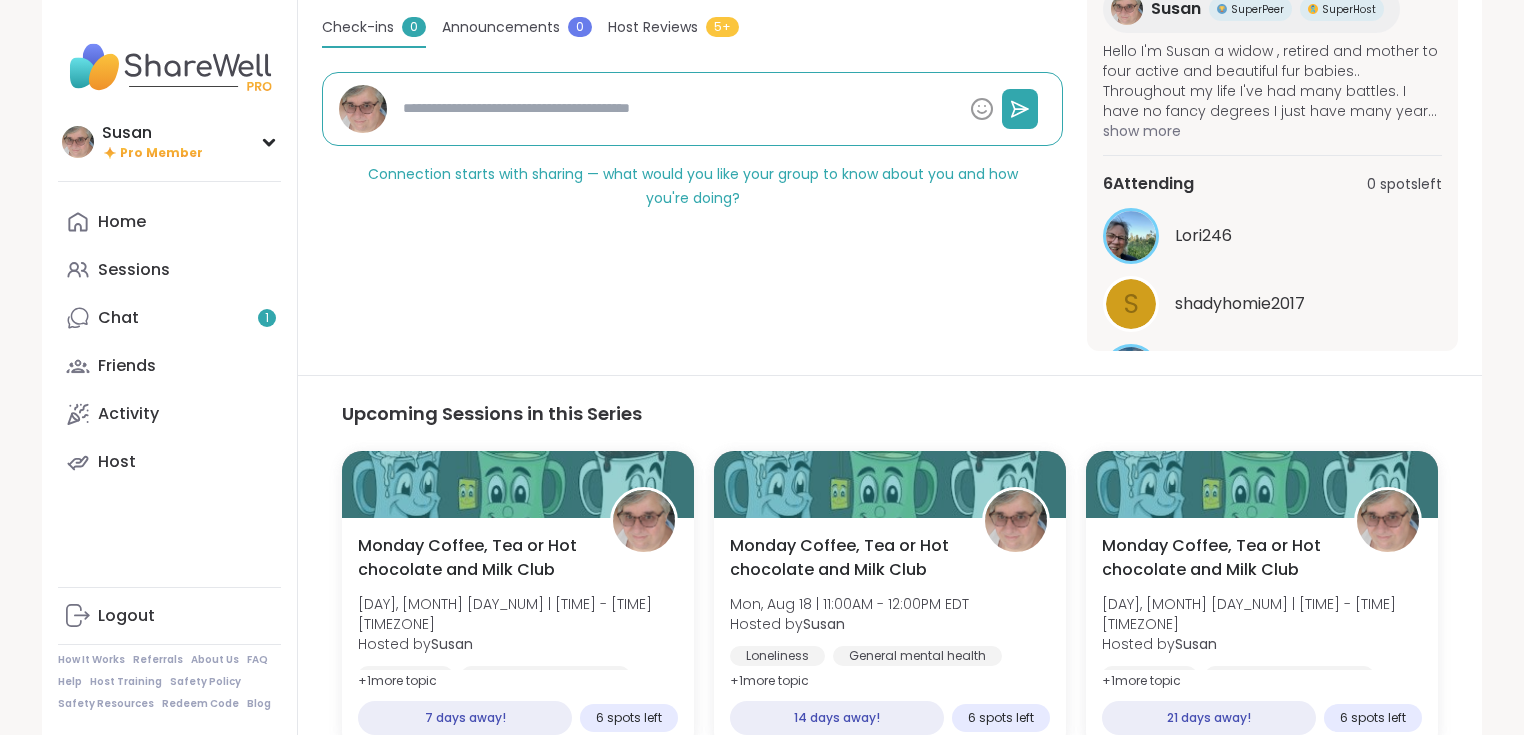 scroll, scrollTop: 720, scrollLeft: 0, axis: vertical 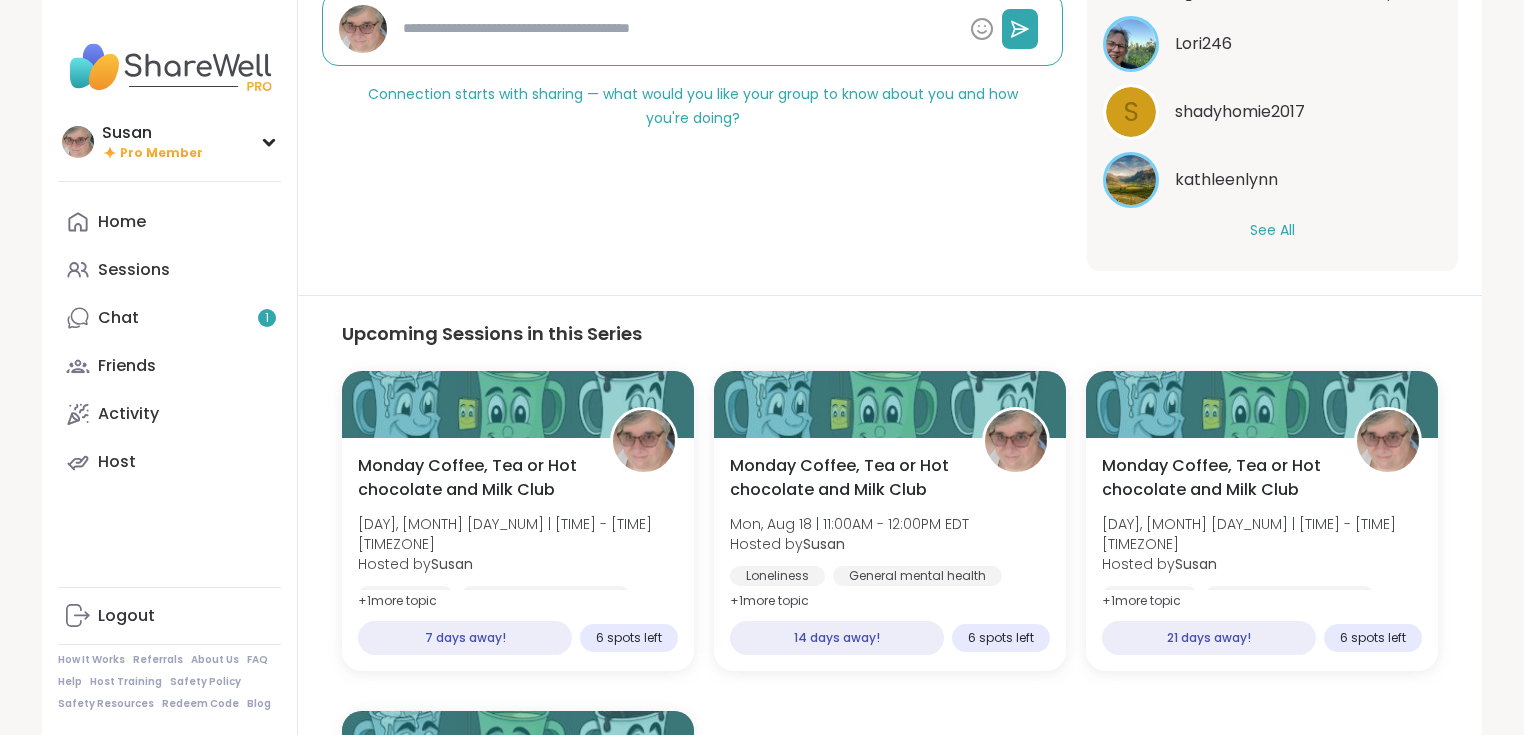 click on "See All" at bounding box center (1272, 230) 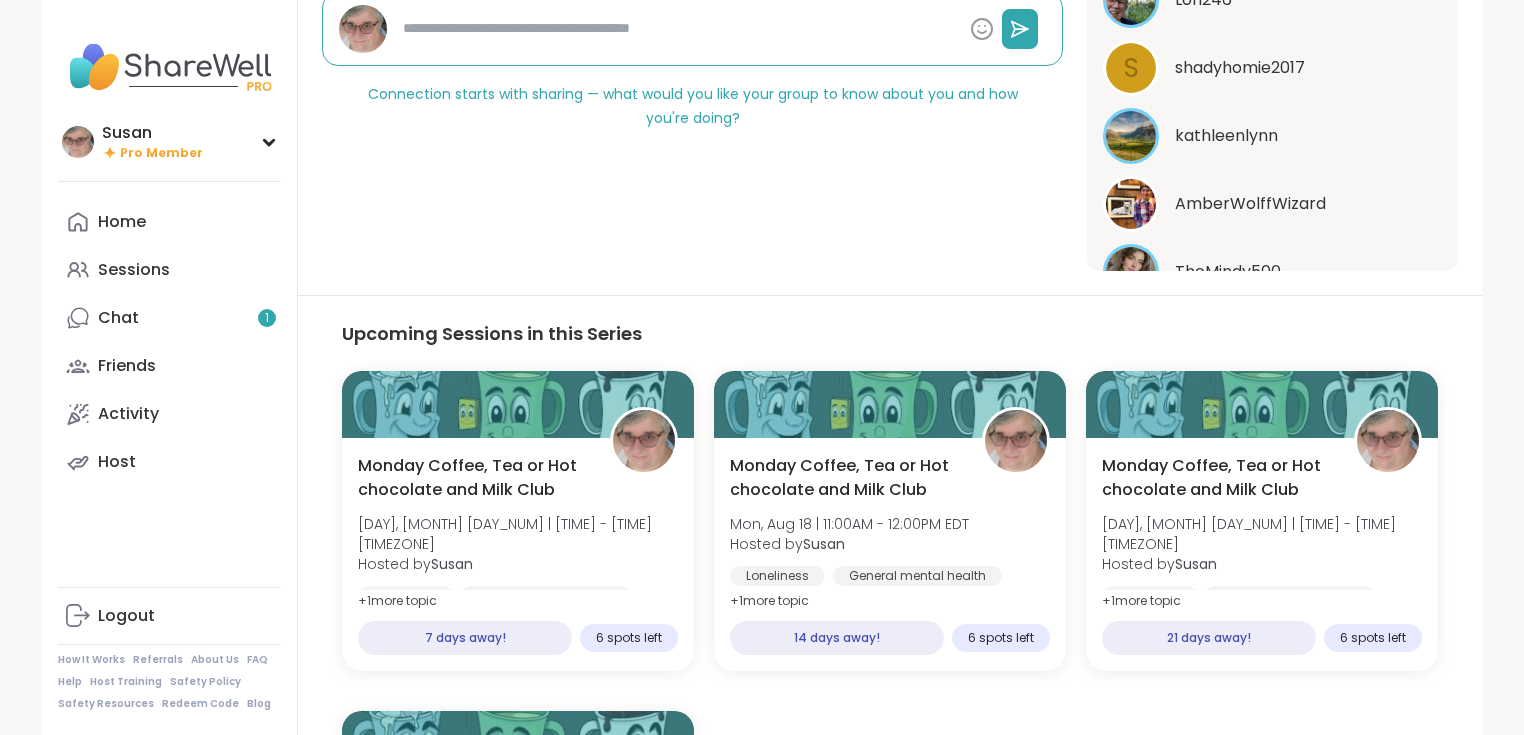 scroll, scrollTop: 236, scrollLeft: 0, axis: vertical 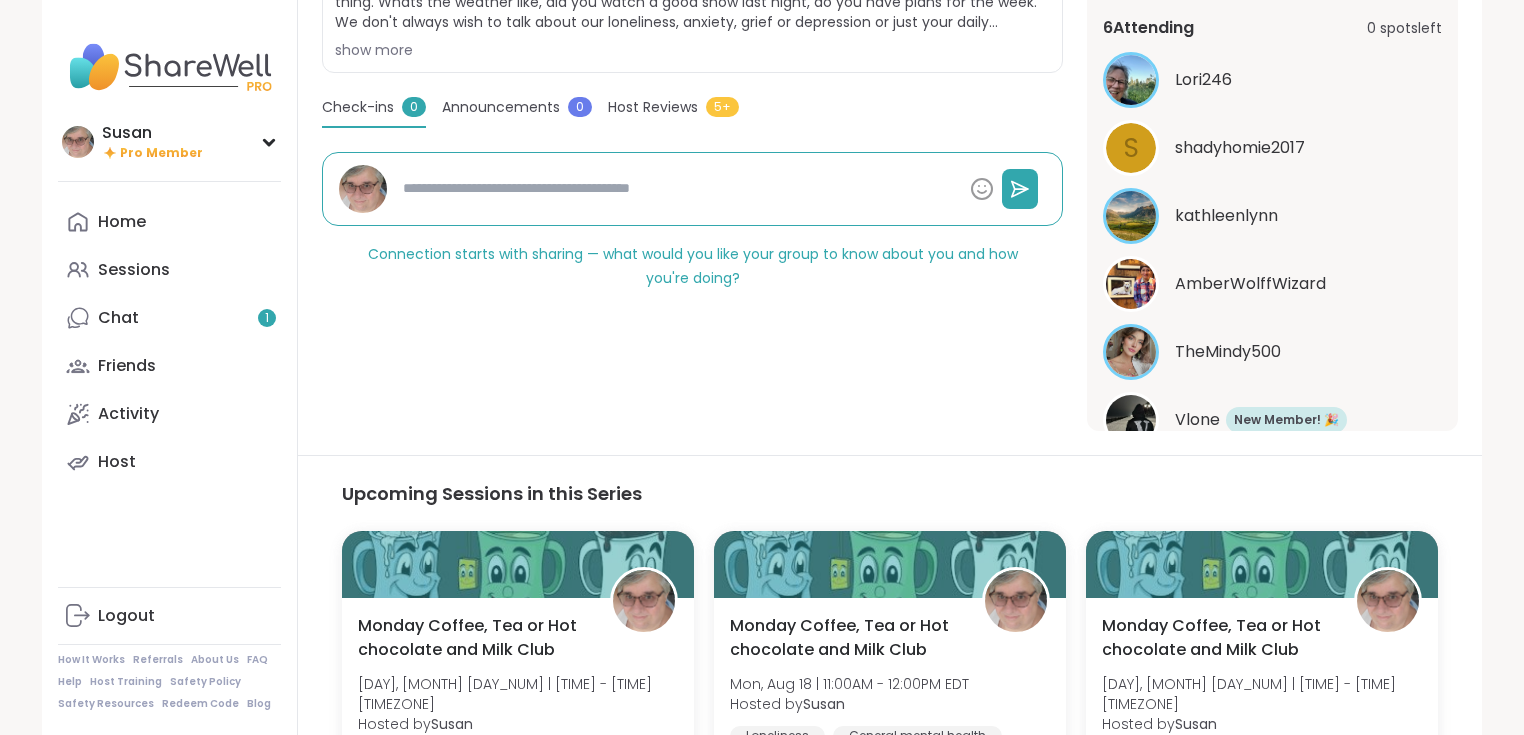 click on "Vlone" at bounding box center (1197, 420) 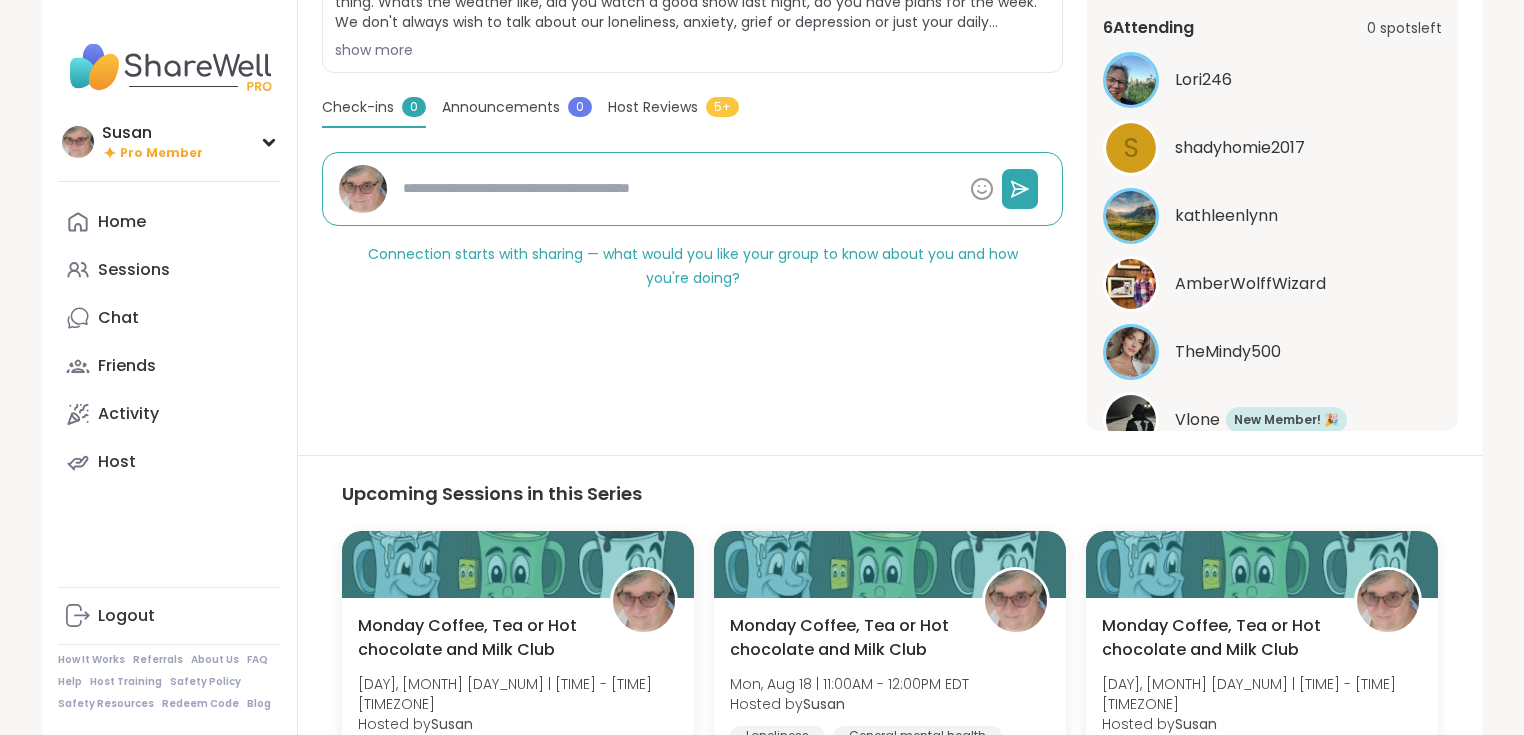 type on "*" 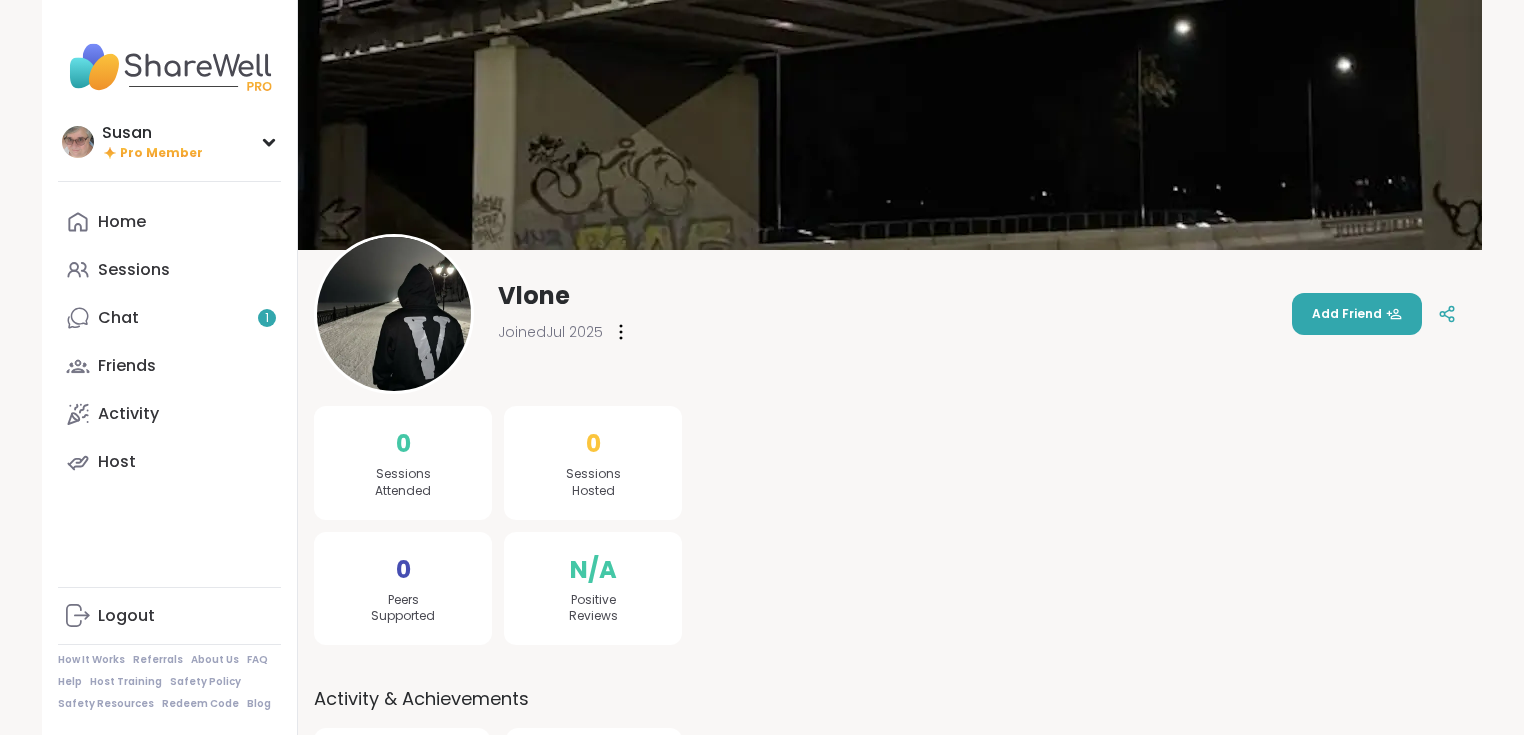 scroll, scrollTop: 0, scrollLeft: 0, axis: both 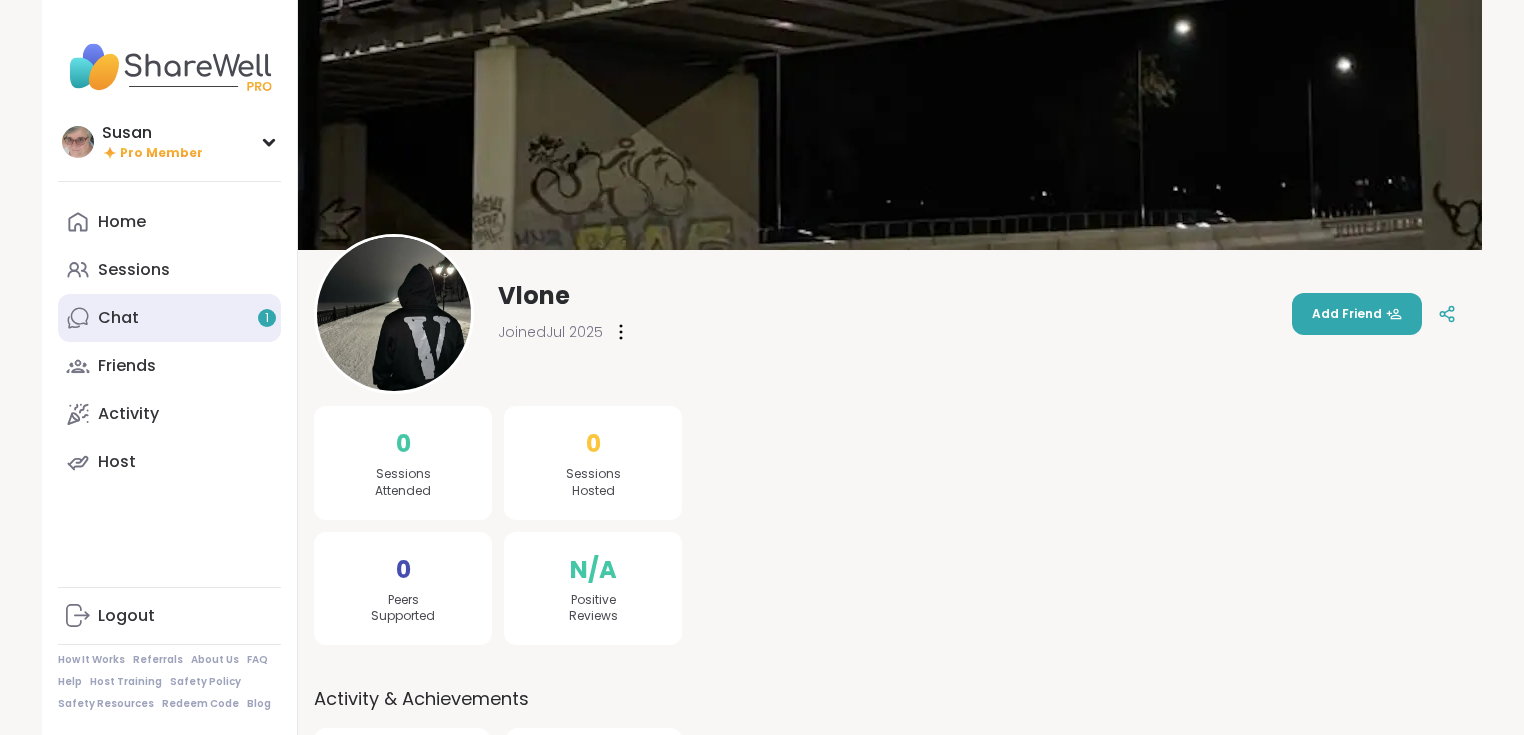 click on "Chat 1" at bounding box center [118, 318] 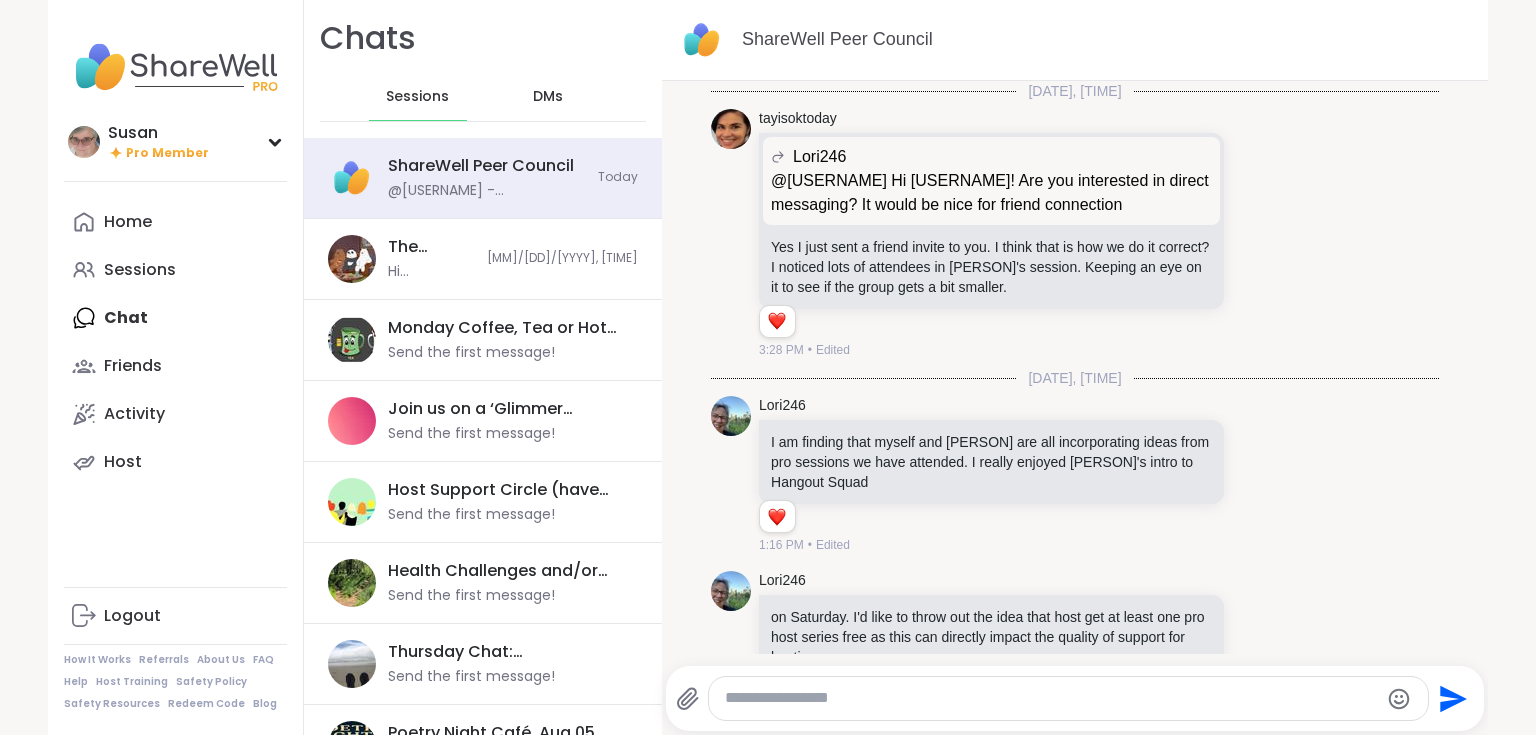 scroll, scrollTop: 24110, scrollLeft: 0, axis: vertical 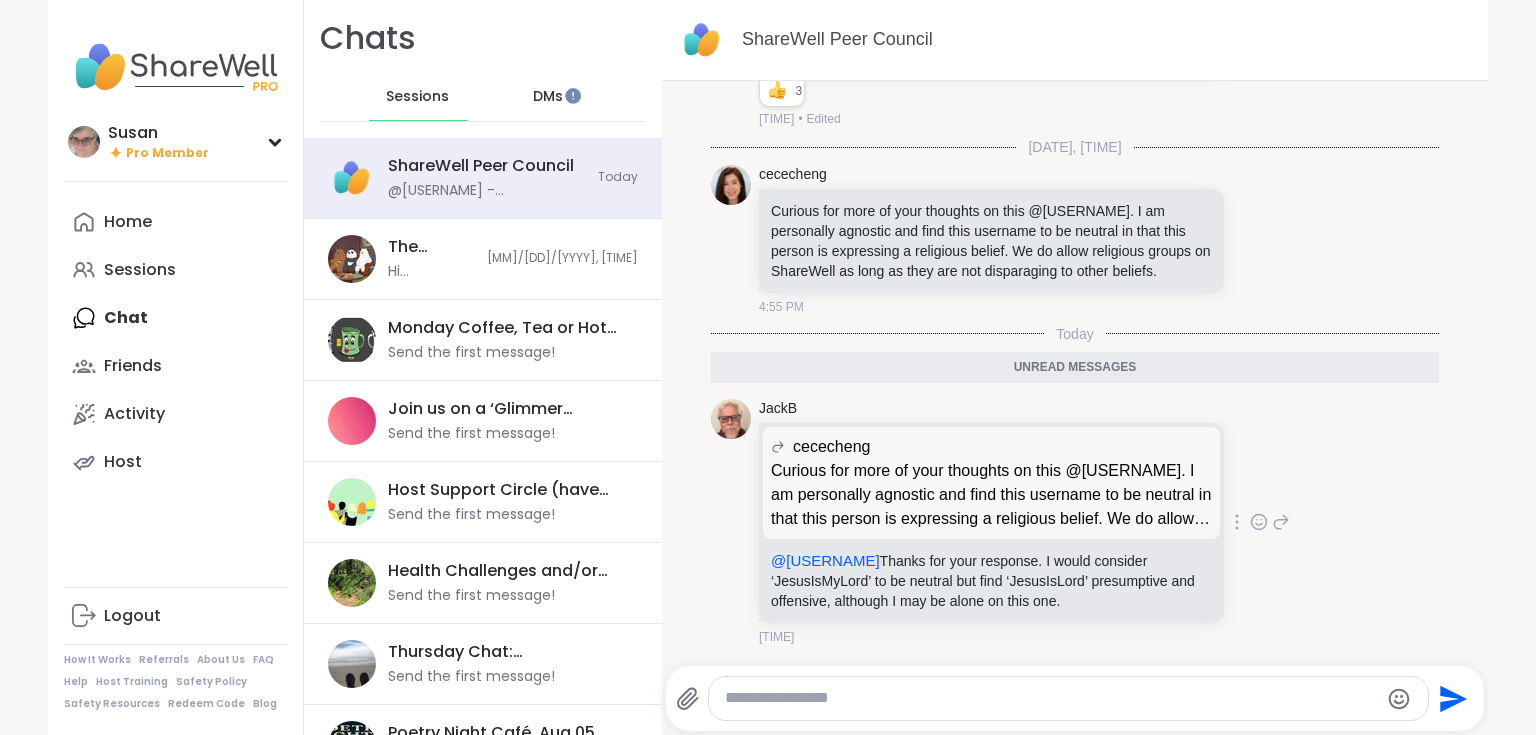 click 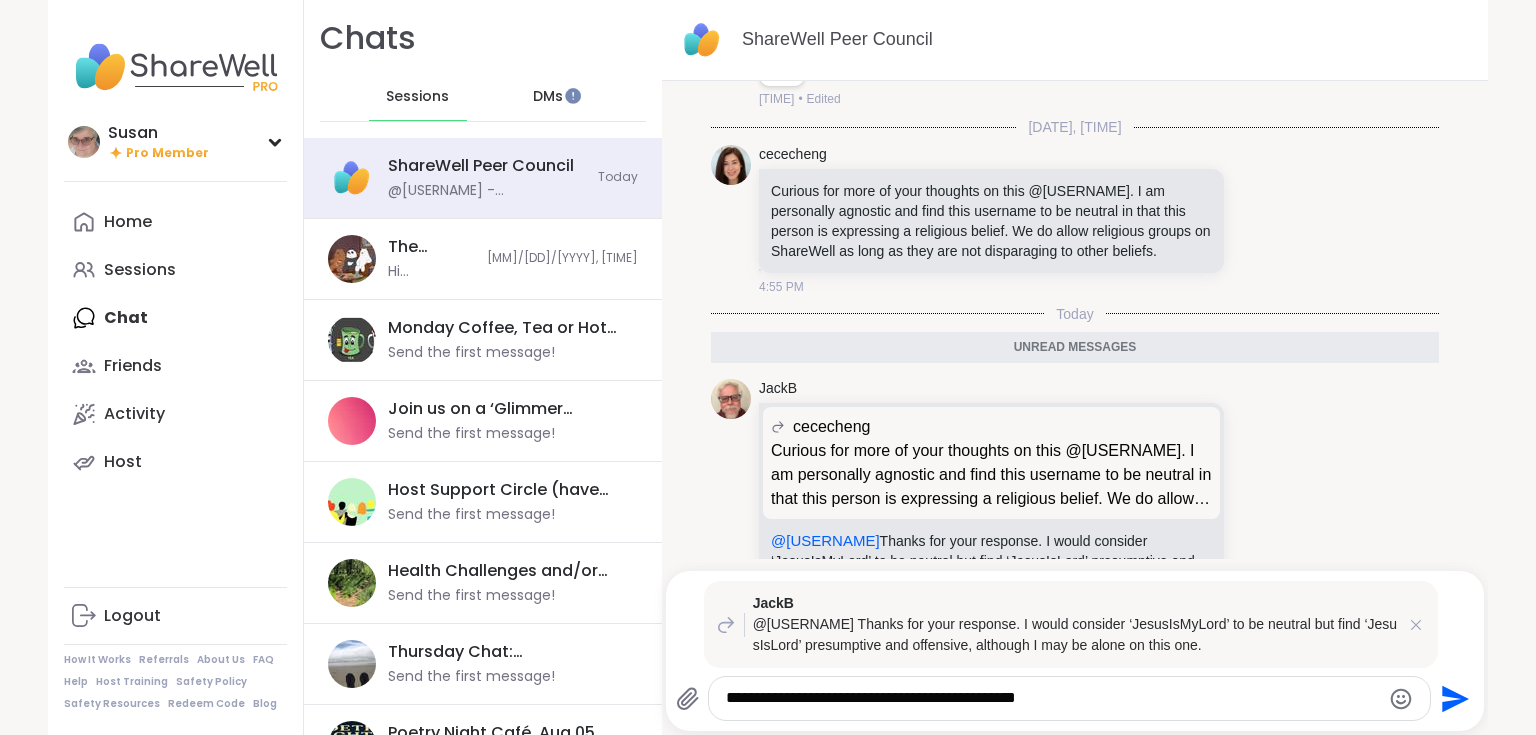 type on "**********" 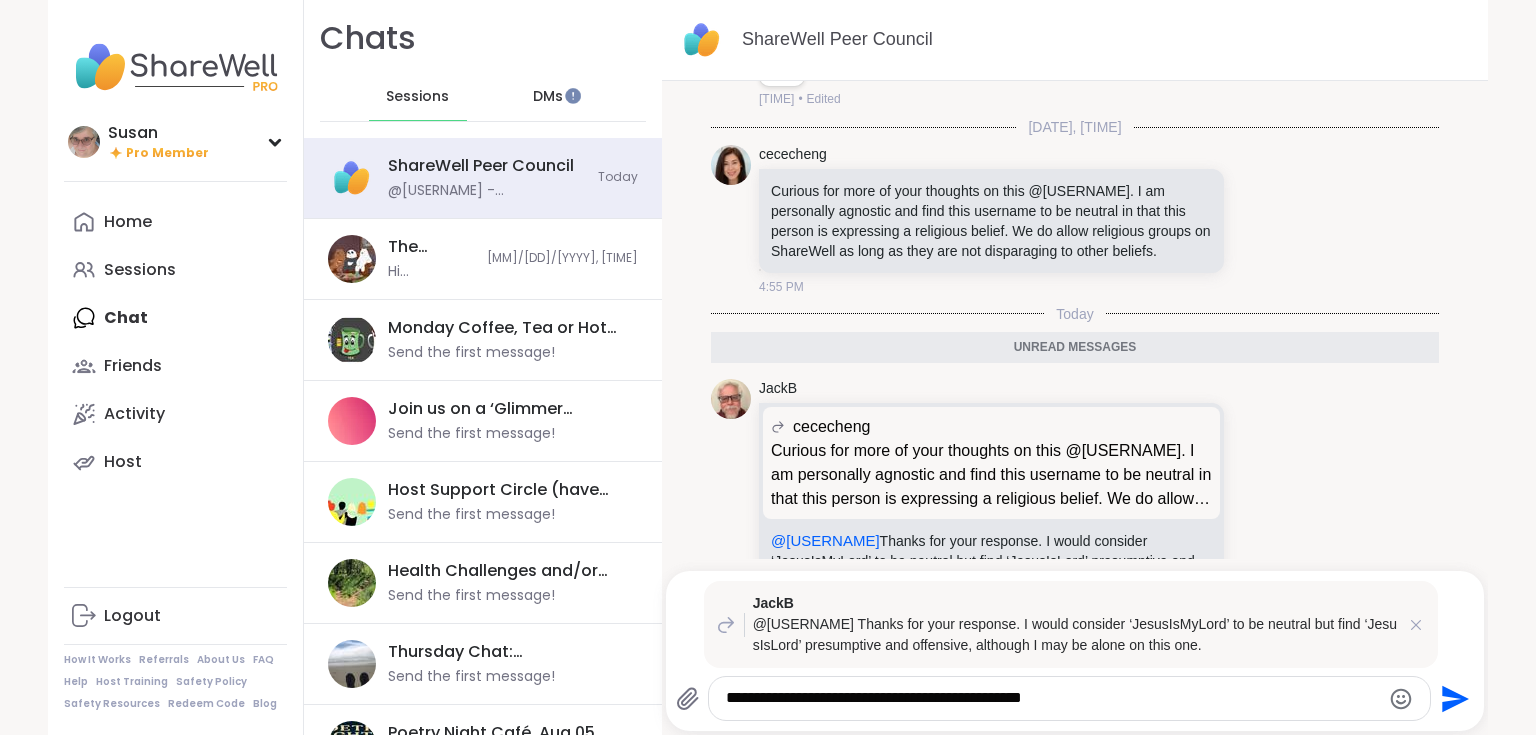 type 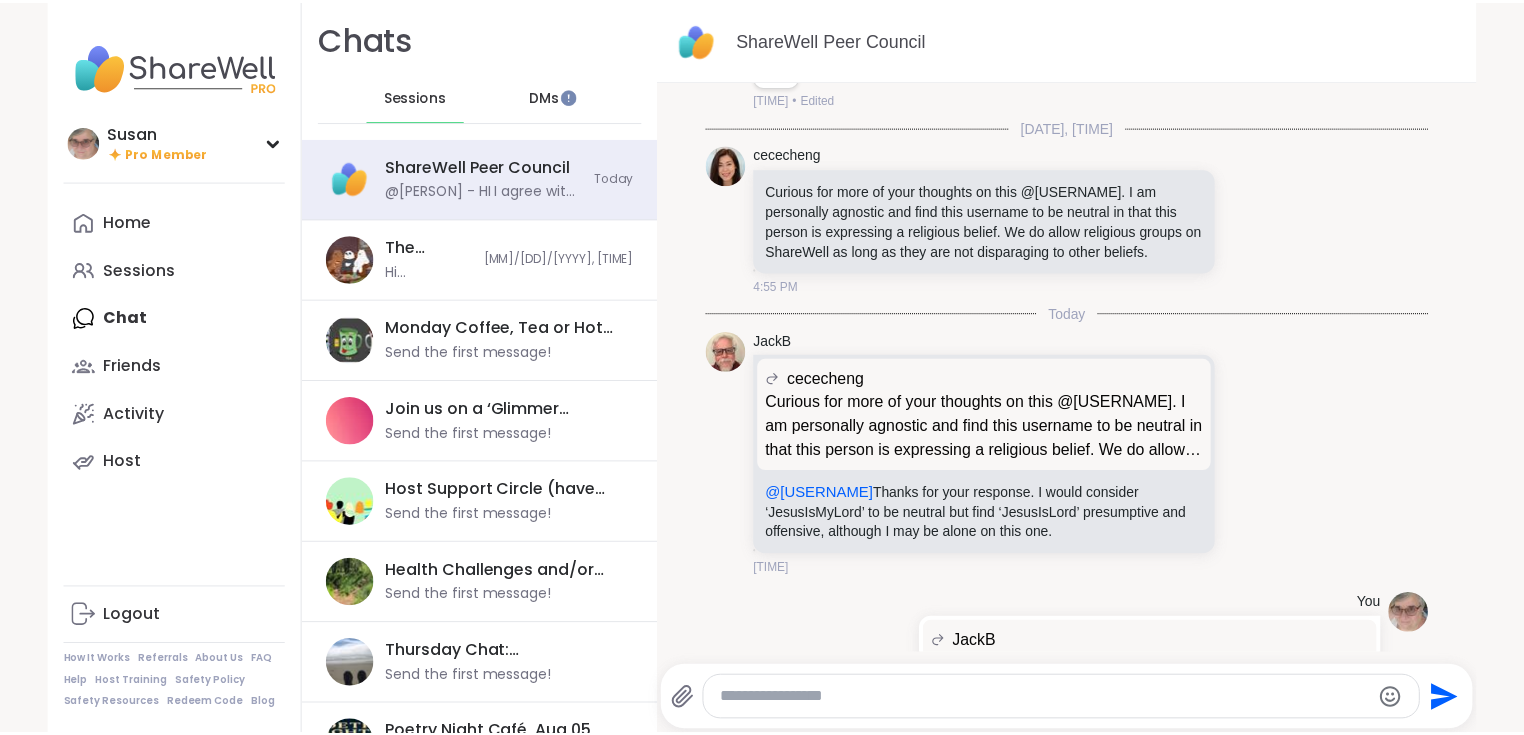 scroll, scrollTop: 24284, scrollLeft: 0, axis: vertical 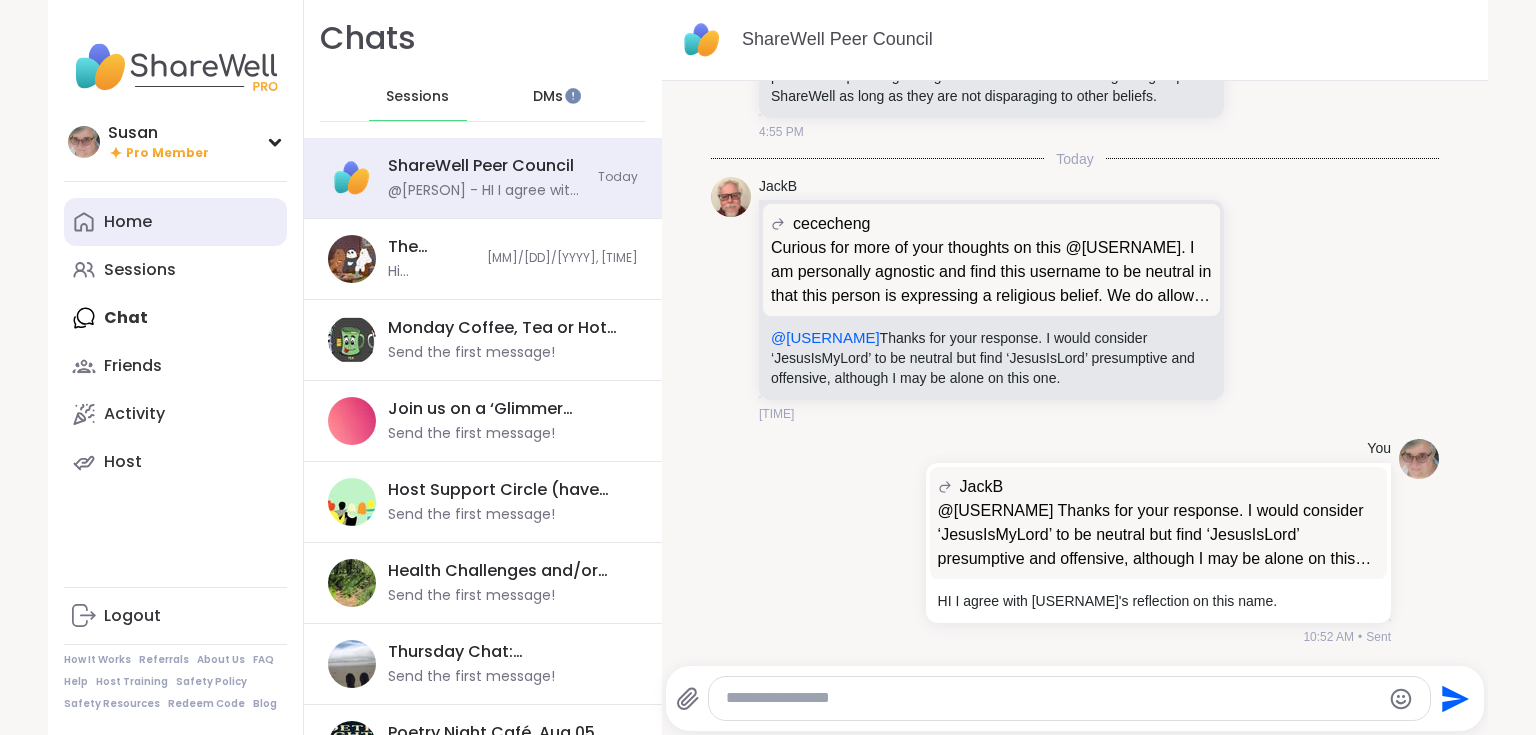 click on "Home" at bounding box center (128, 222) 